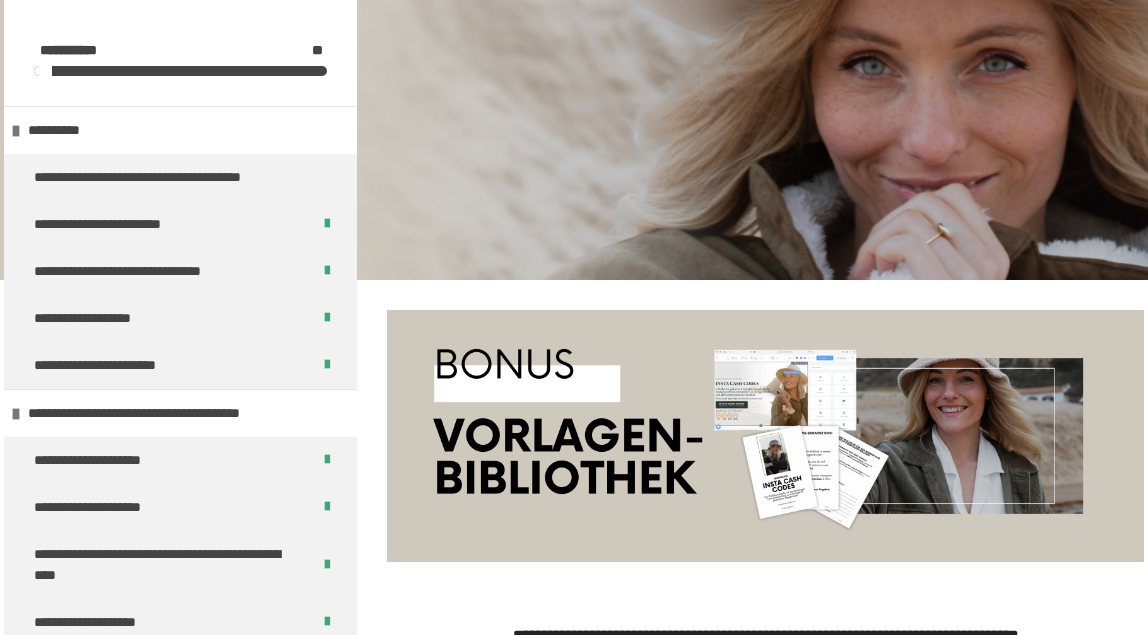 scroll, scrollTop: 3531, scrollLeft: 0, axis: vertical 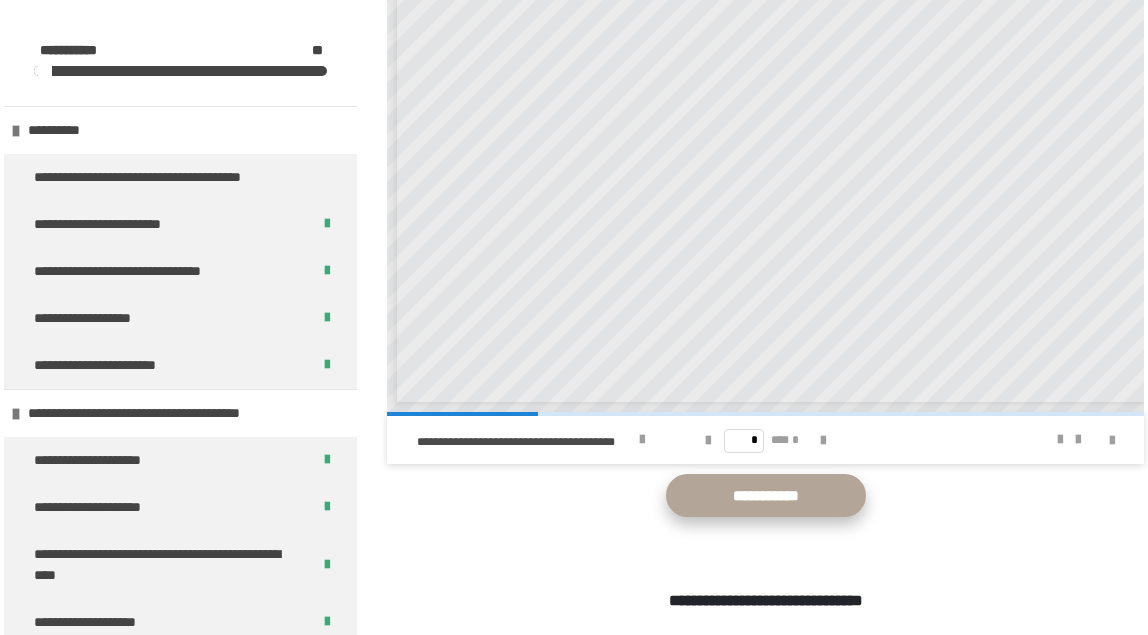 click on "**********" at bounding box center [766, 495] 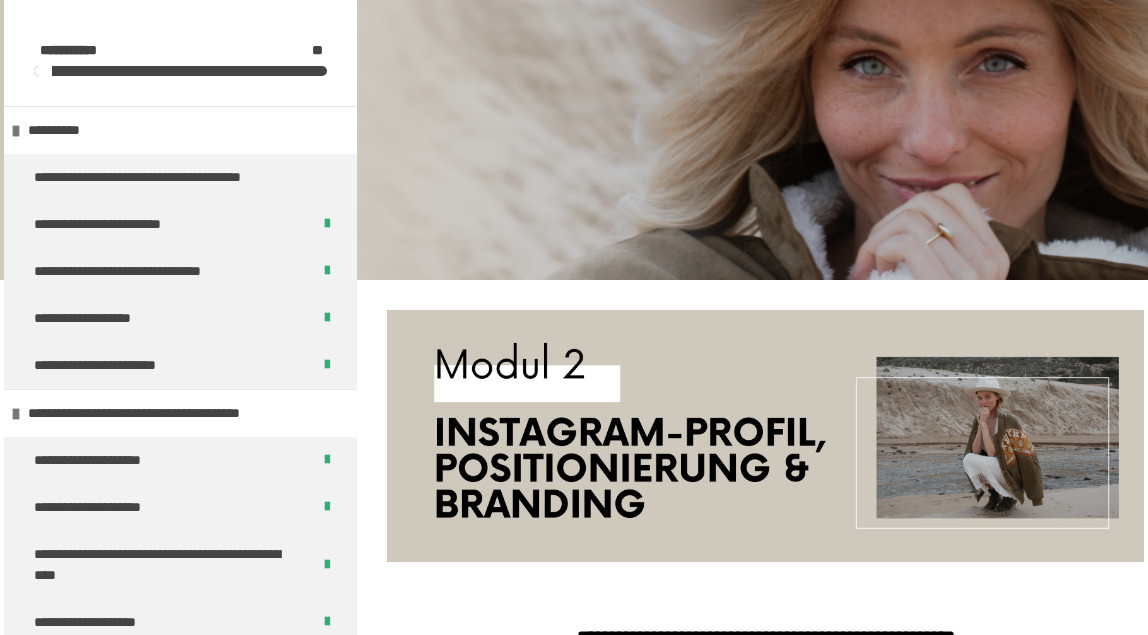 scroll, scrollTop: 762, scrollLeft: 0, axis: vertical 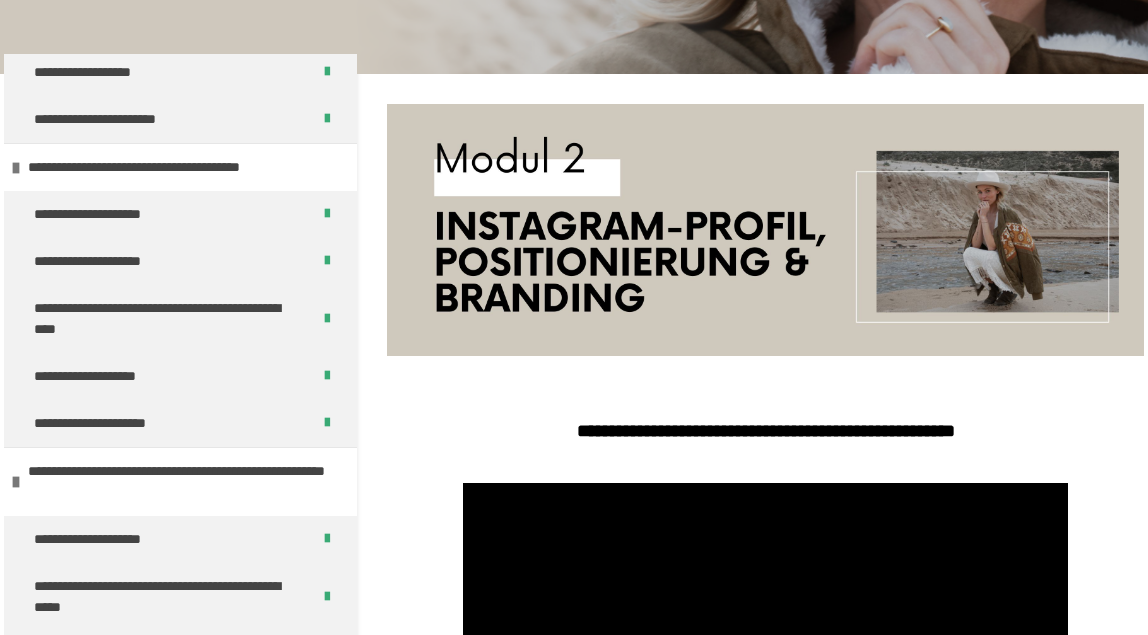 click at bounding box center [766, 672] 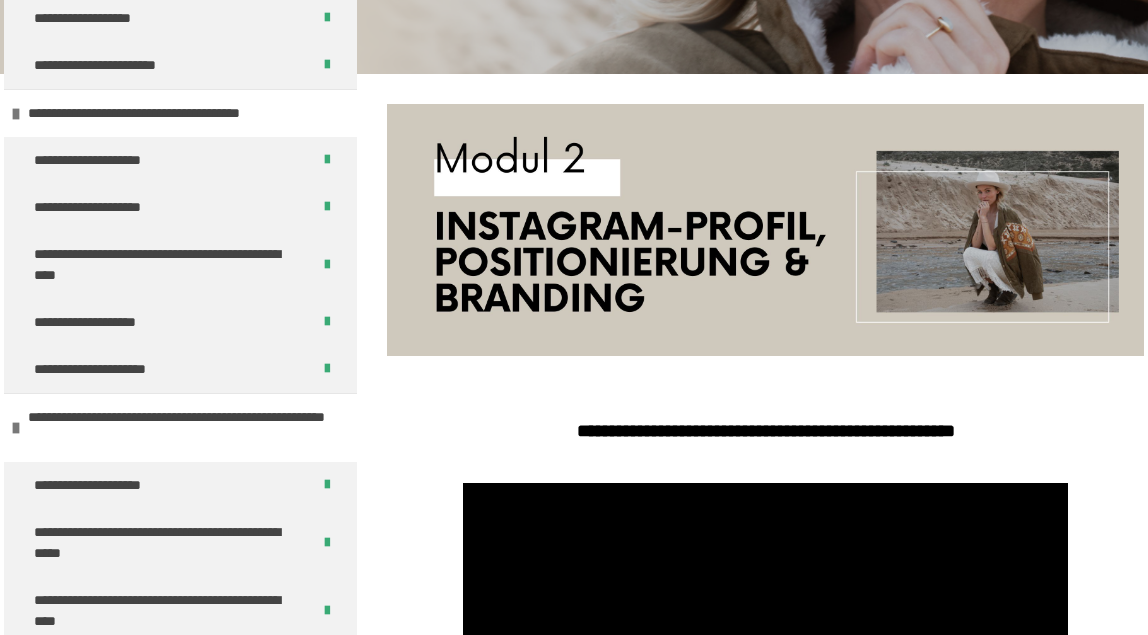 scroll, scrollTop: 500, scrollLeft: 0, axis: vertical 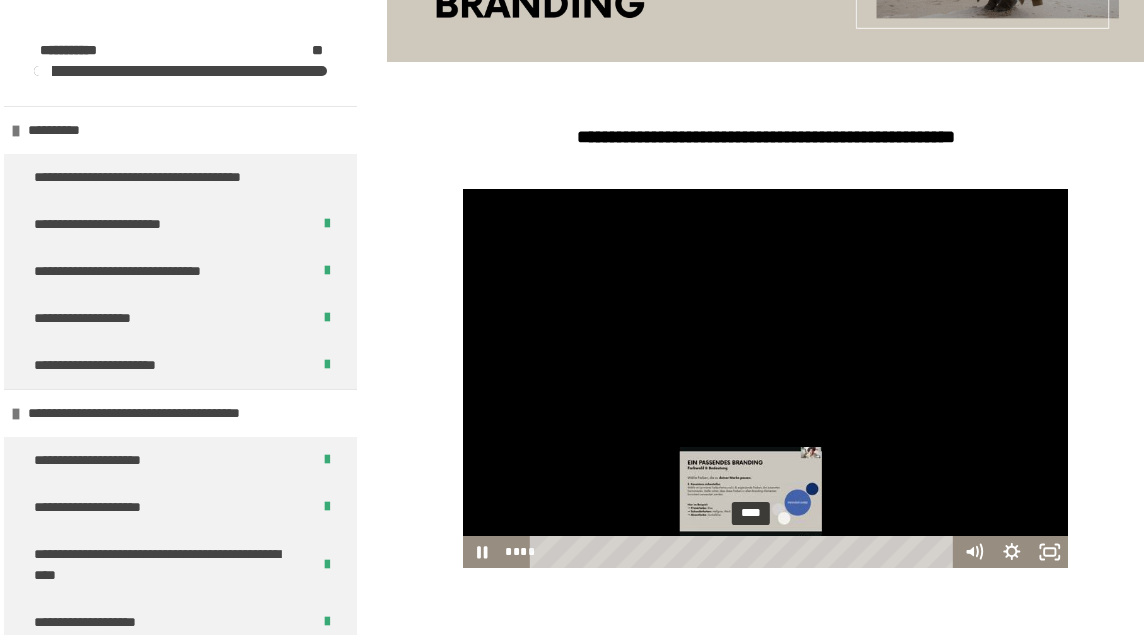 drag, startPoint x: 798, startPoint y: 555, endPoint x: 752, endPoint y: 555, distance: 46 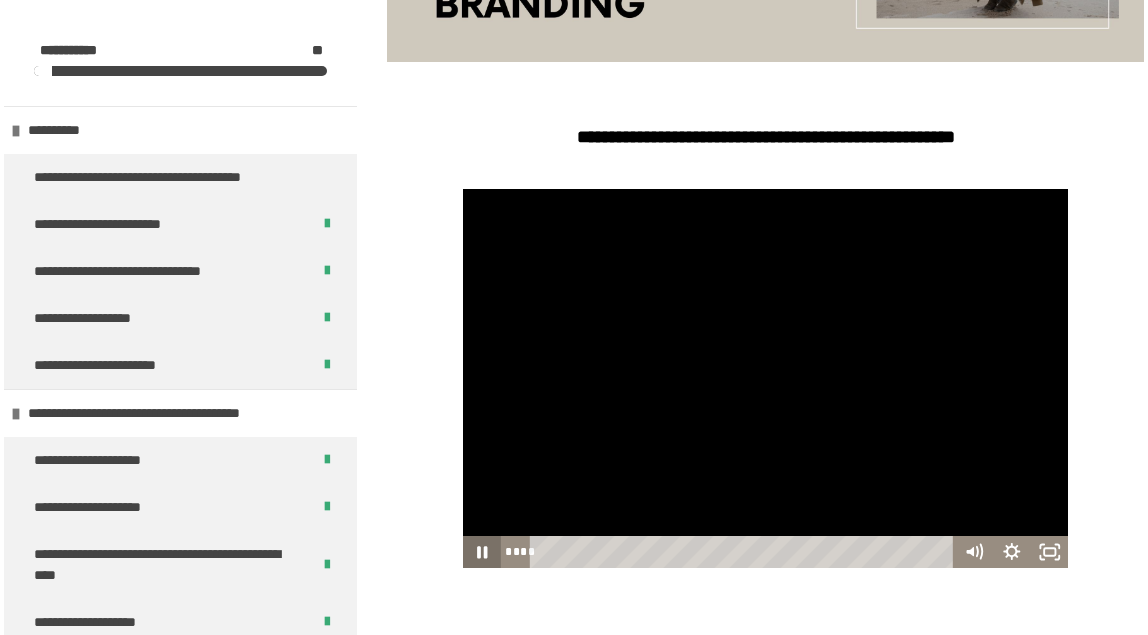 click 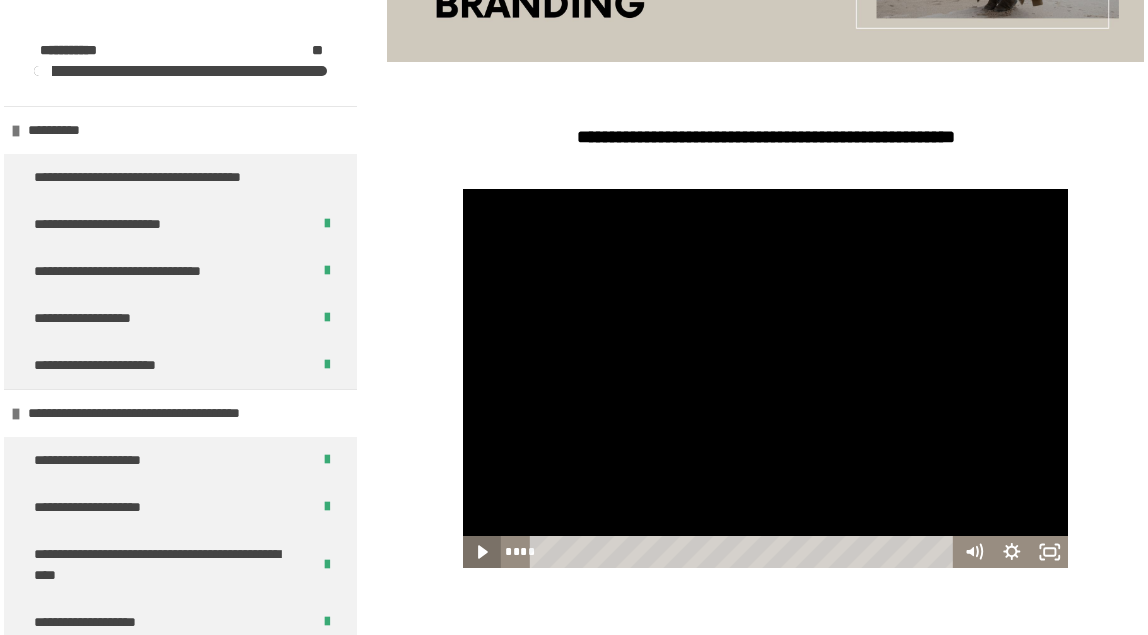 click 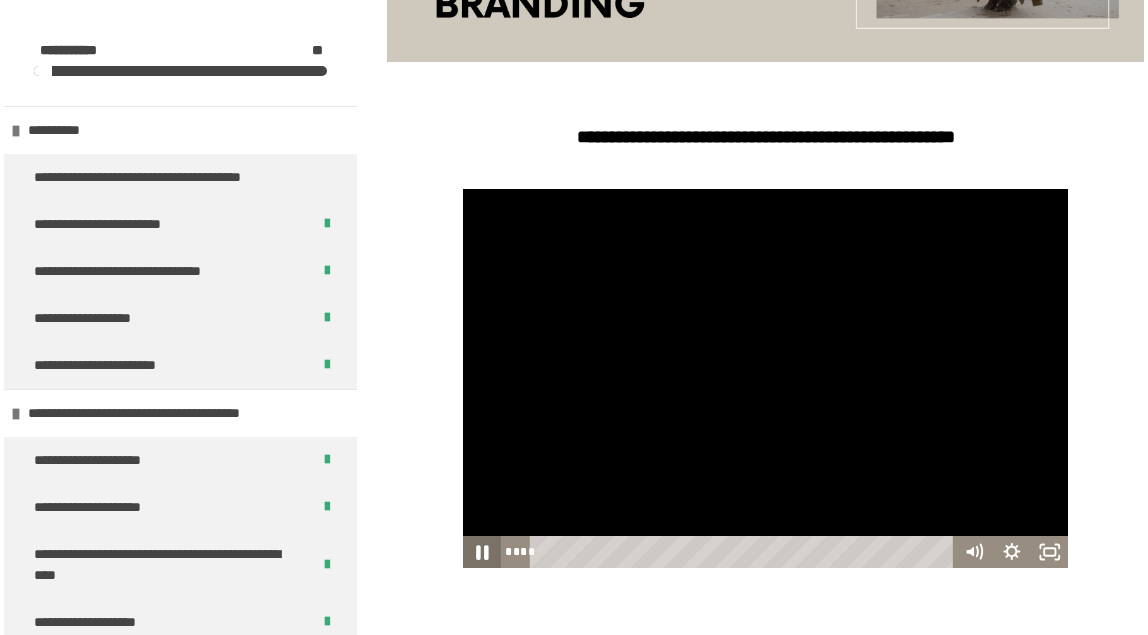 click 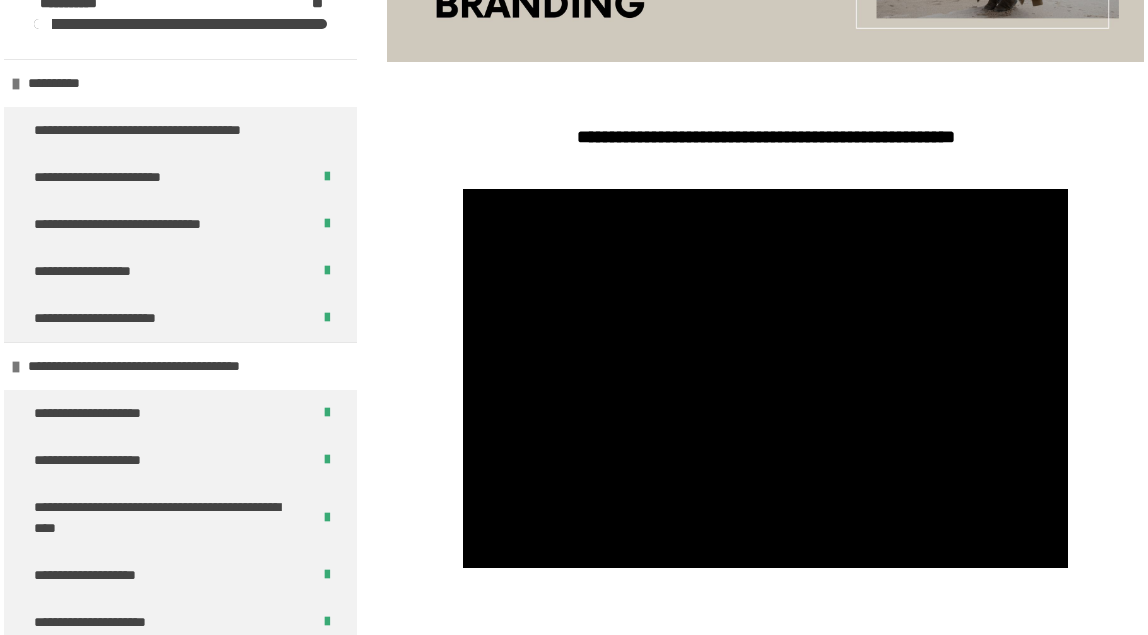 scroll, scrollTop: 0, scrollLeft: 0, axis: both 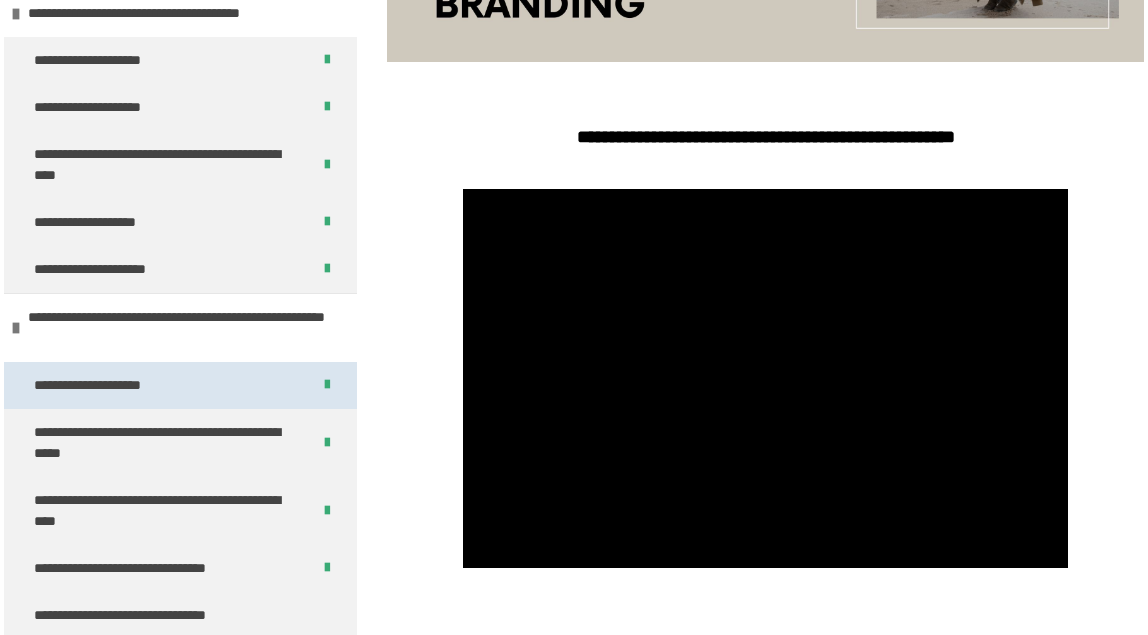 click on "**********" at bounding box center [115, 385] 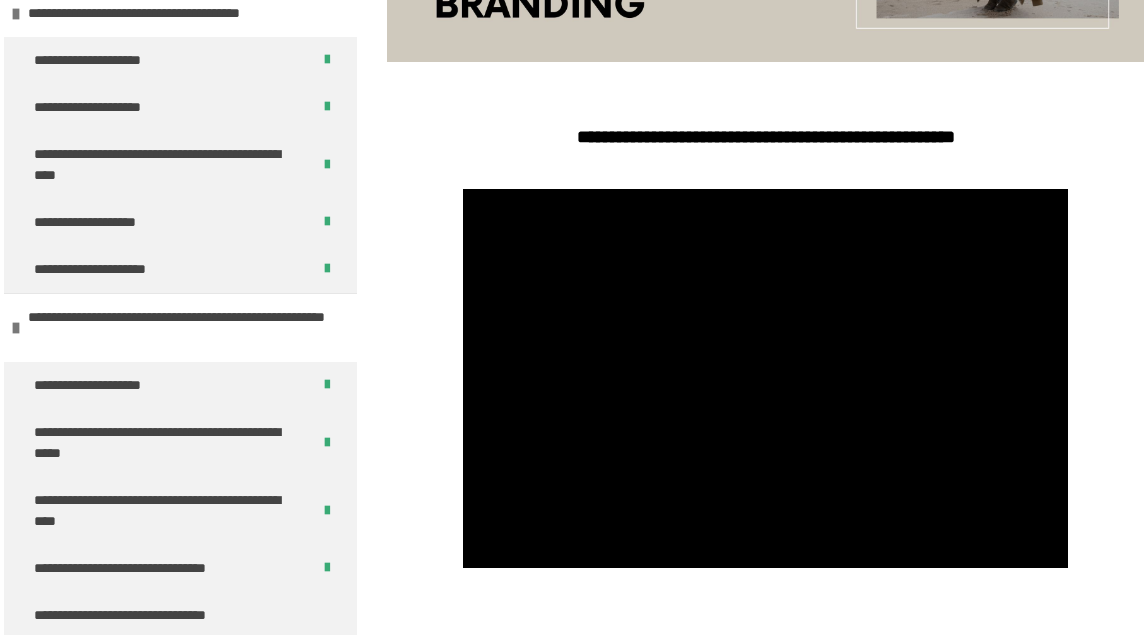 scroll, scrollTop: 270, scrollLeft: 0, axis: vertical 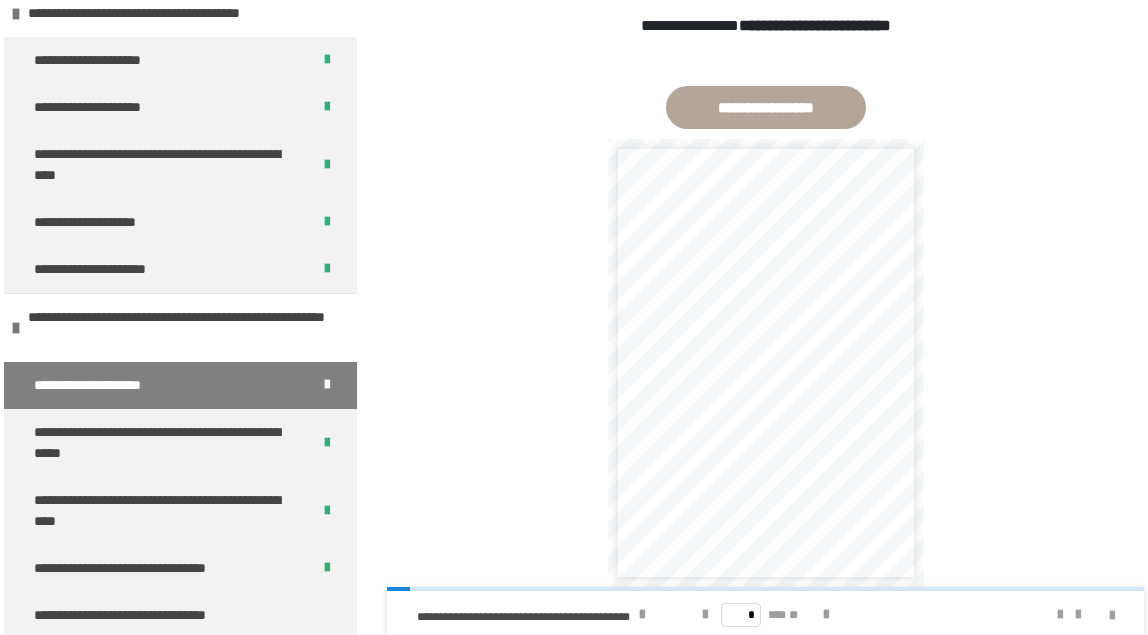 click on "**********" at bounding box center [874, -51] 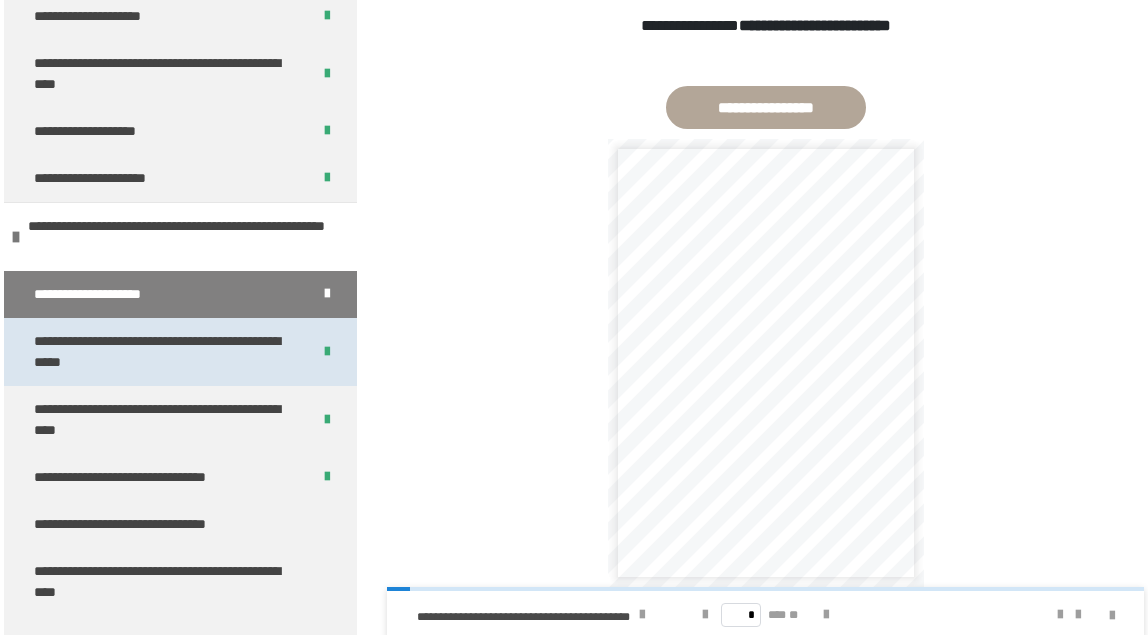 scroll, scrollTop: 700, scrollLeft: 0, axis: vertical 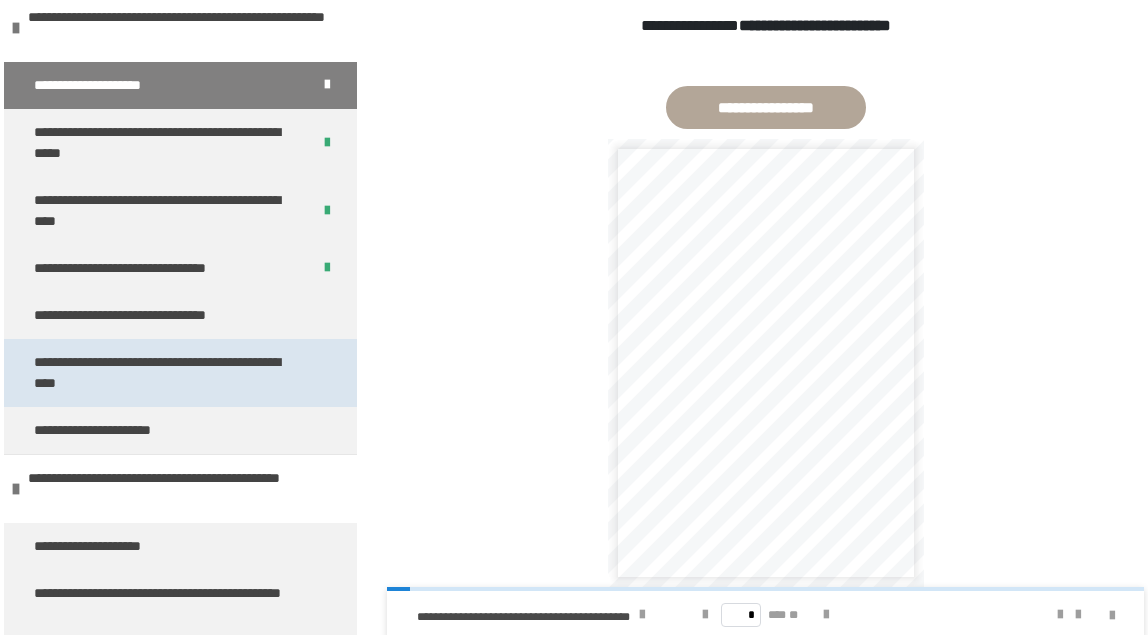 click on "**********" at bounding box center [165, 373] 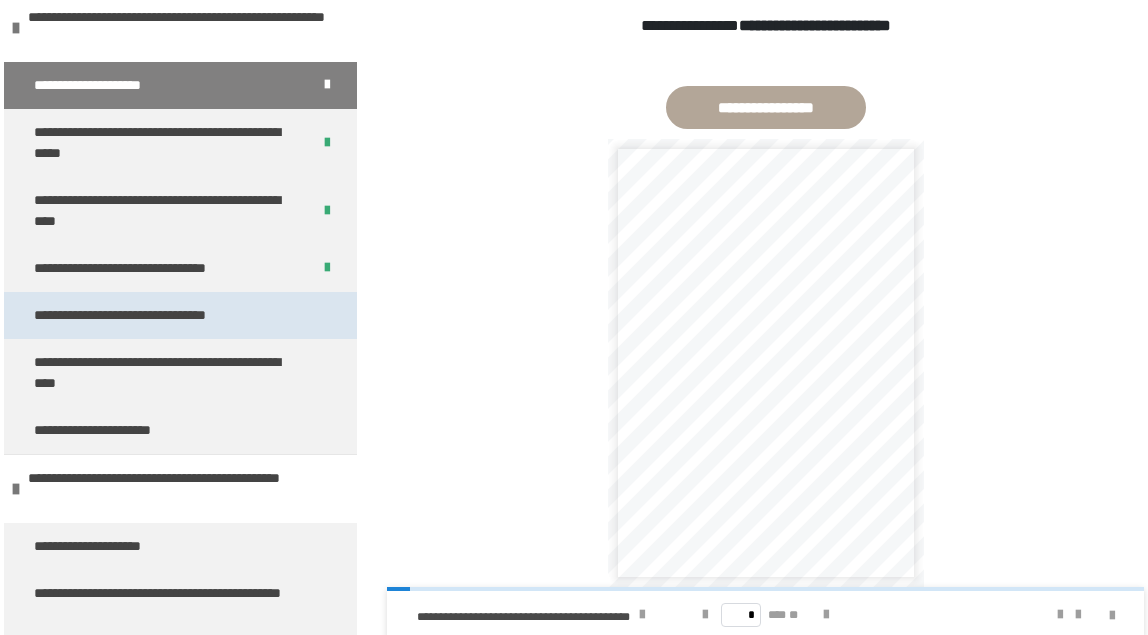 scroll, scrollTop: 270, scrollLeft: 0, axis: vertical 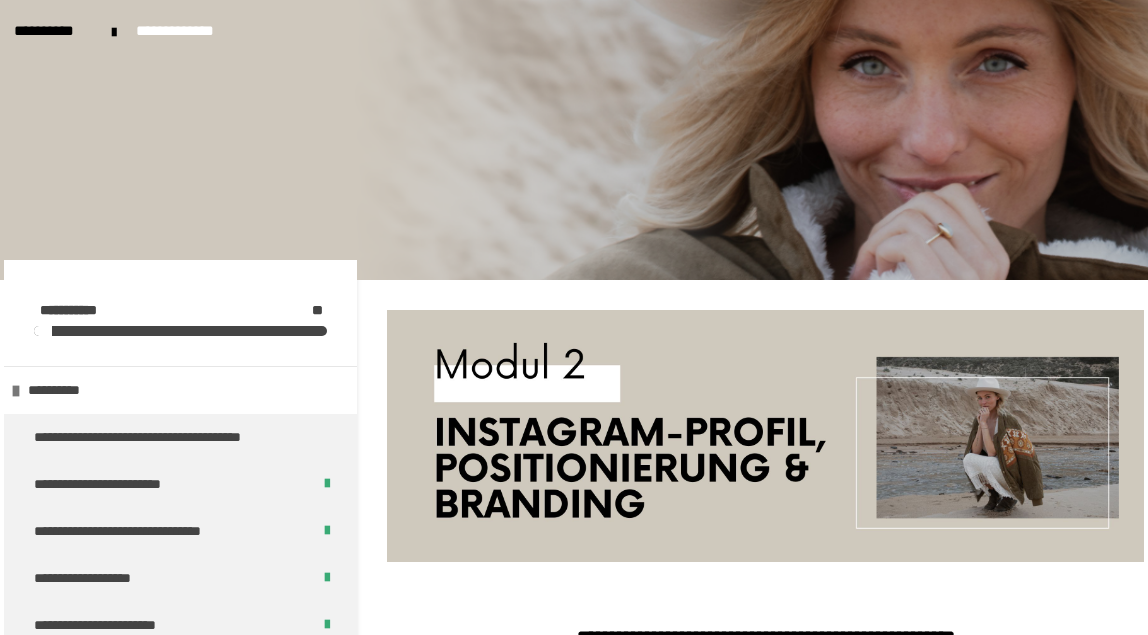 click on "**********" at bounding box center [574, 51] 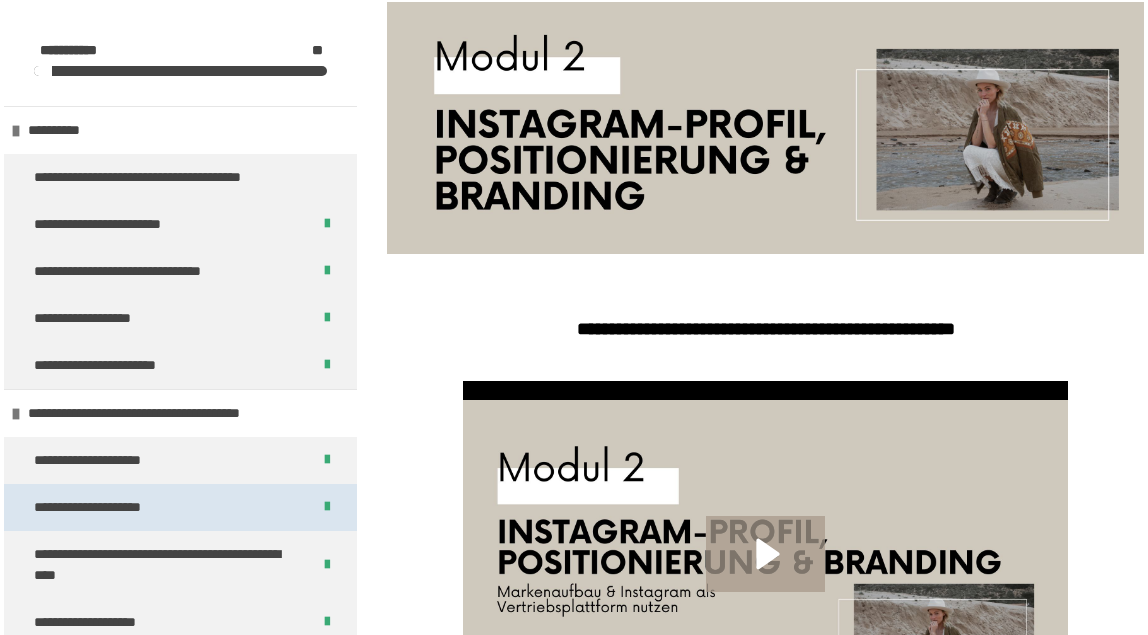 scroll, scrollTop: 500, scrollLeft: 0, axis: vertical 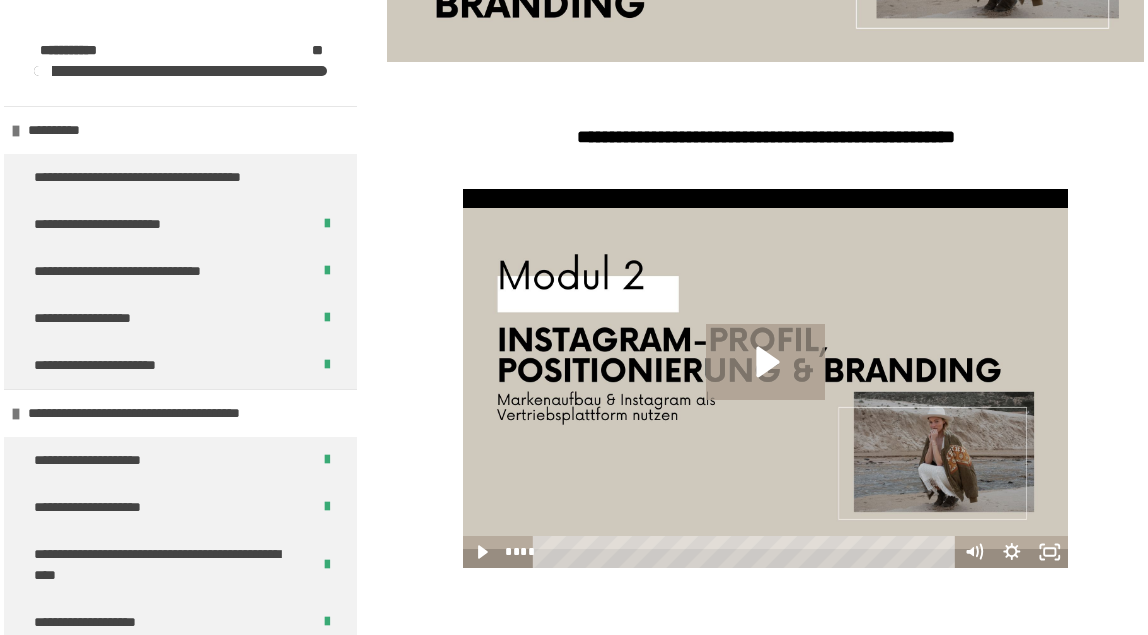 drag, startPoint x: 156, startPoint y: 458, endPoint x: 819, endPoint y: 329, distance: 675.43317 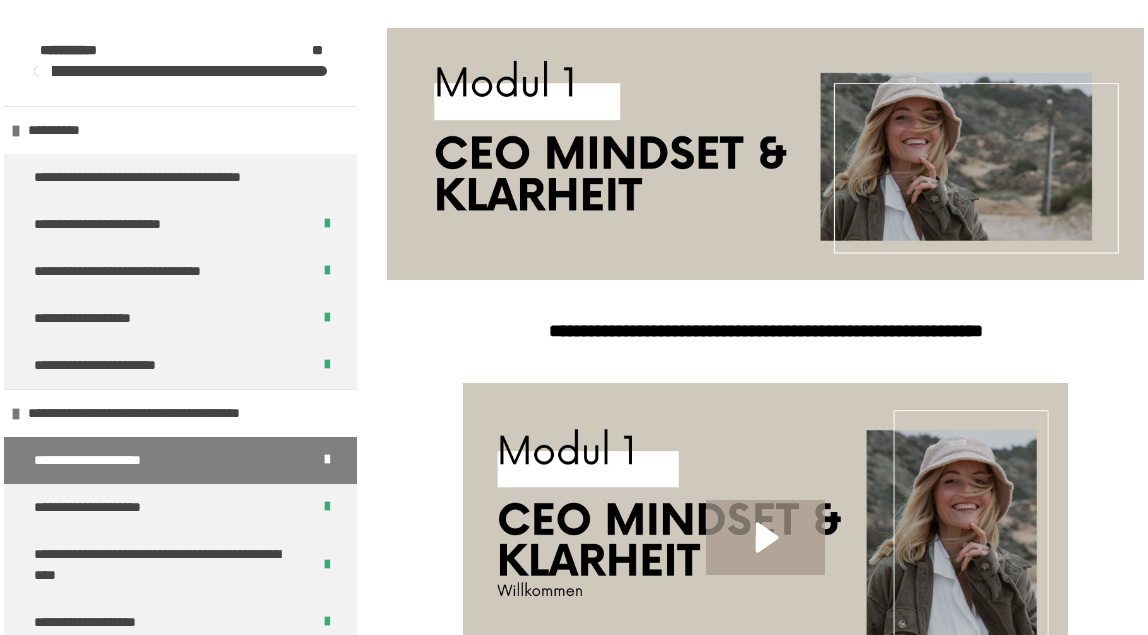 scroll, scrollTop: 1000, scrollLeft: 0, axis: vertical 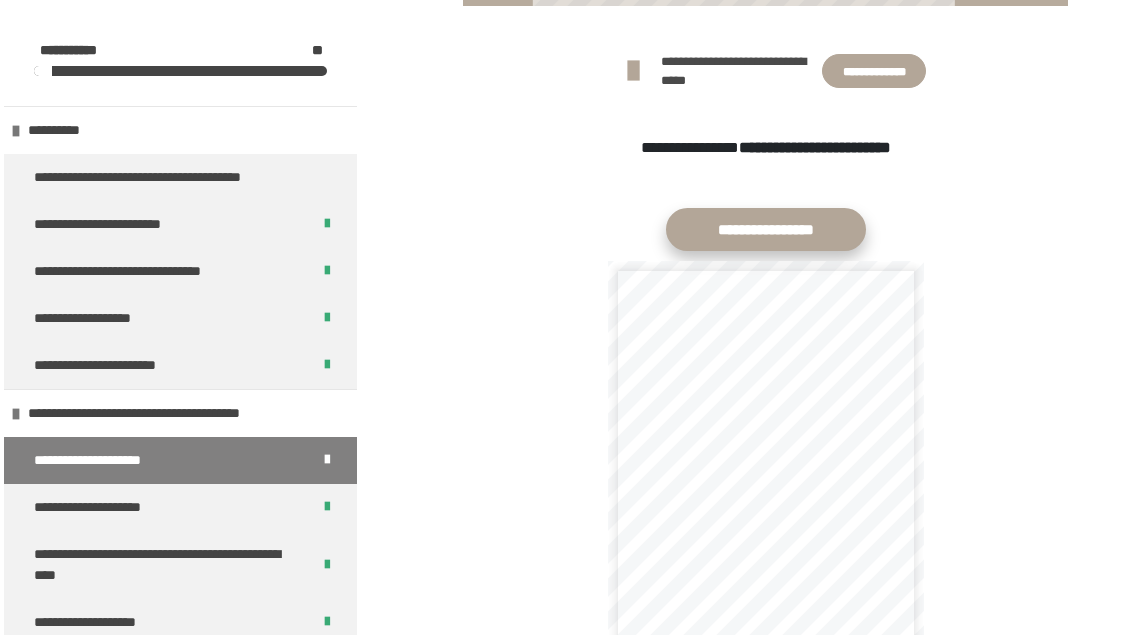 click on "**********" at bounding box center (766, 229) 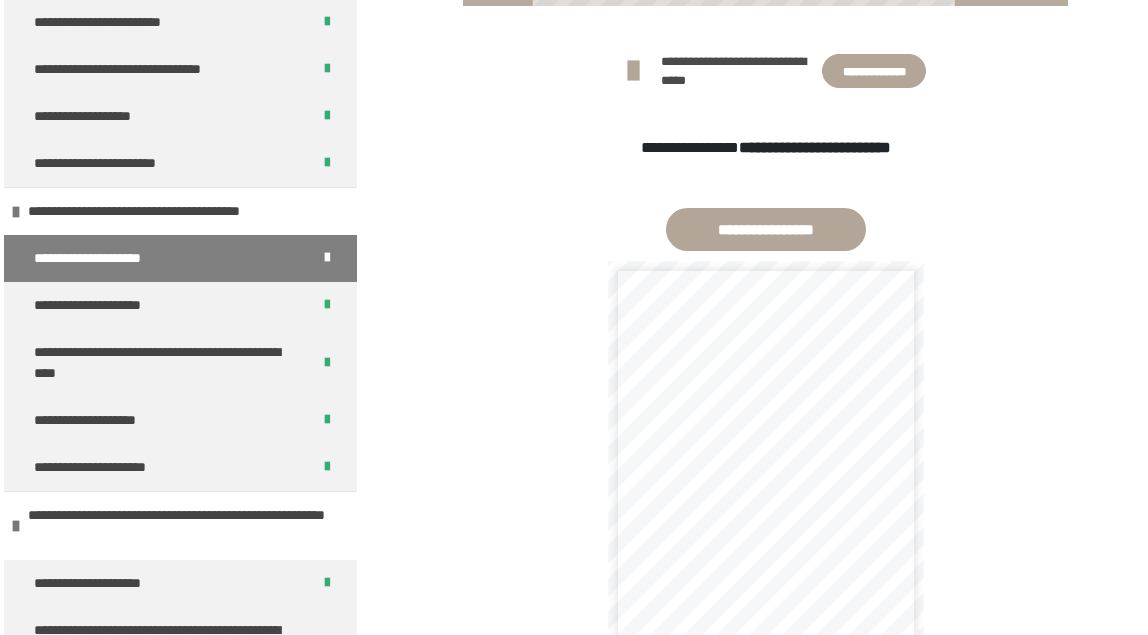 scroll, scrollTop: 200, scrollLeft: 0, axis: vertical 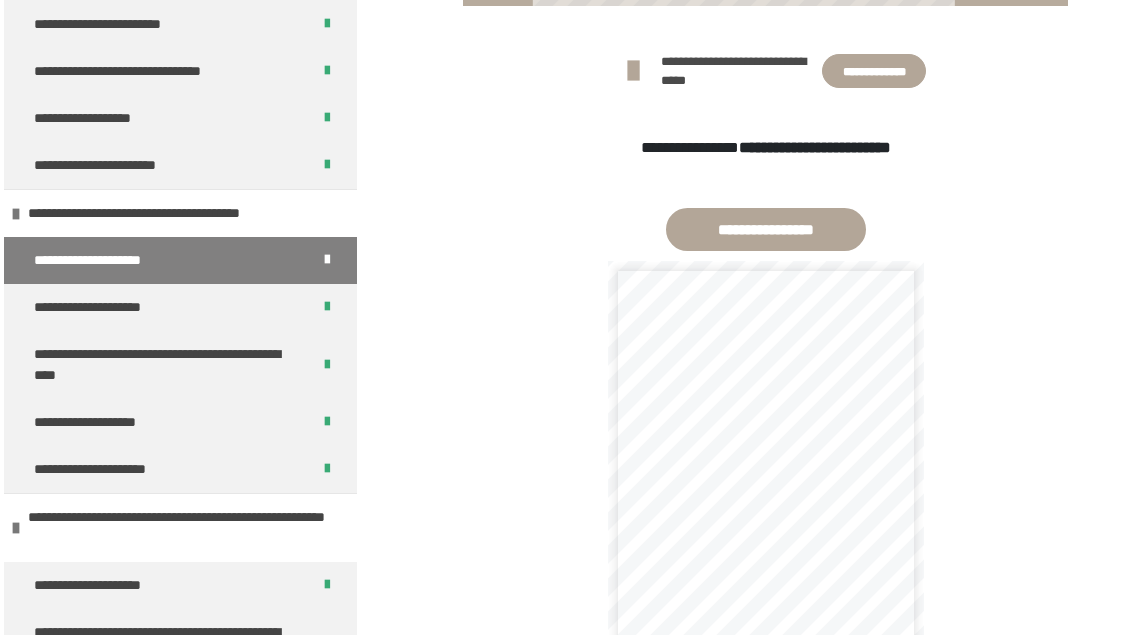 click on "**********" at bounding box center [736, 71] 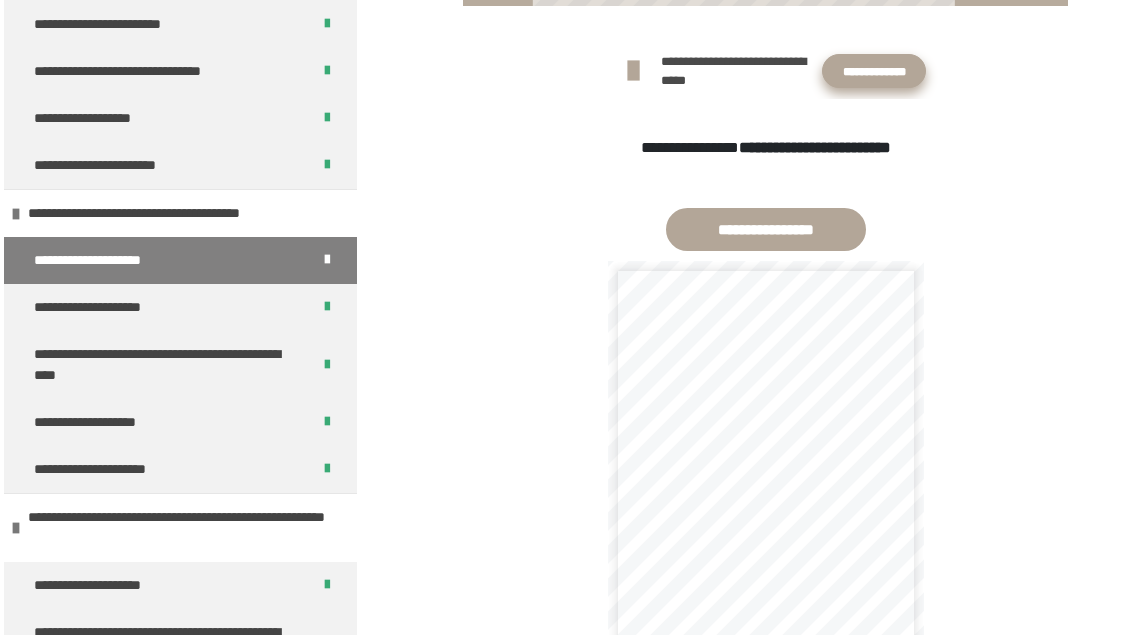 click on "**********" at bounding box center (874, 71) 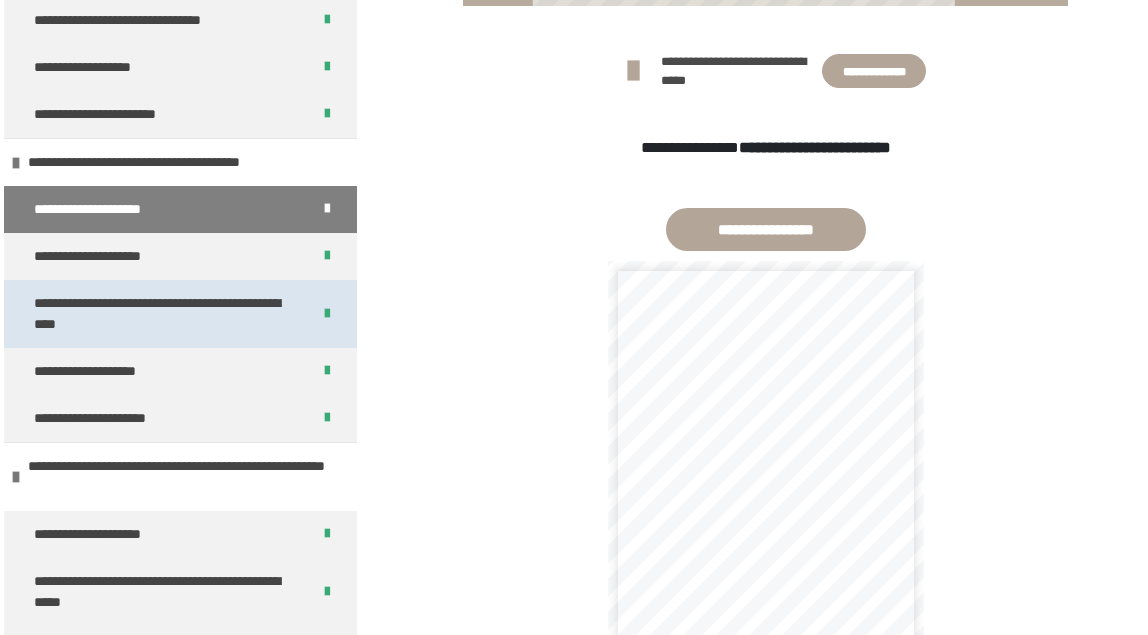 scroll, scrollTop: 300, scrollLeft: 0, axis: vertical 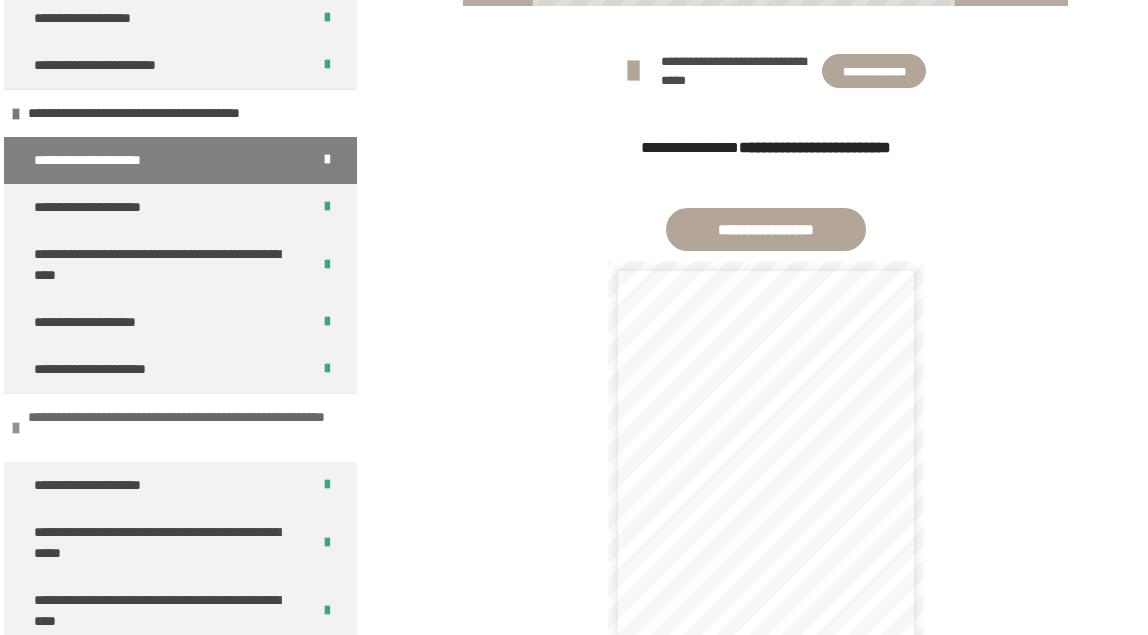 click on "**********" at bounding box center [177, 428] 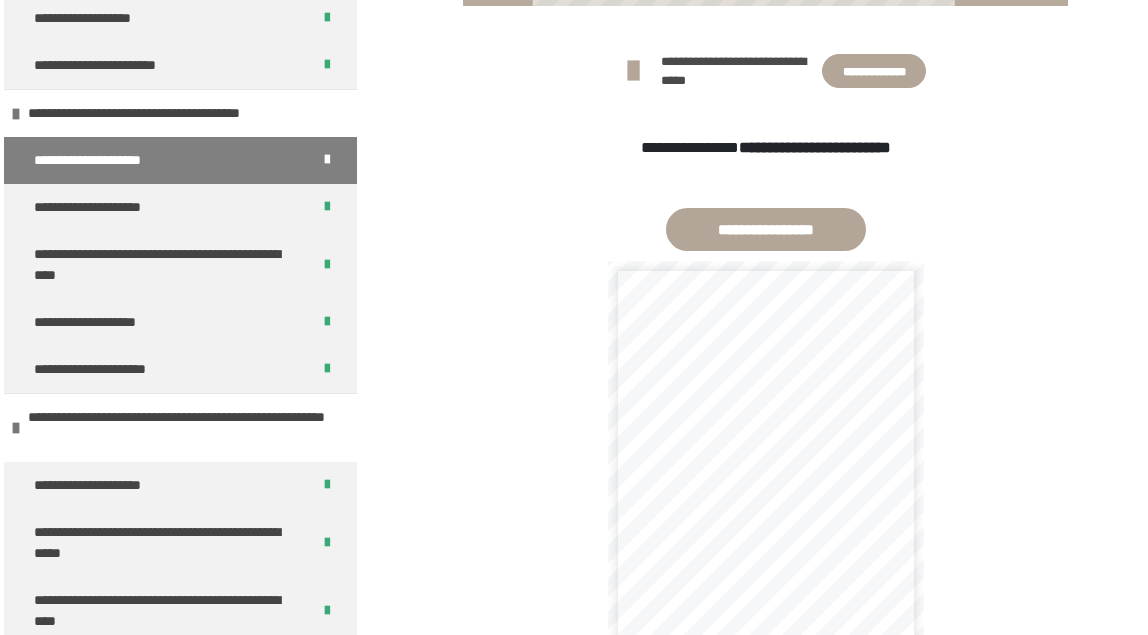 click on "**********" at bounding box center (177, 889) 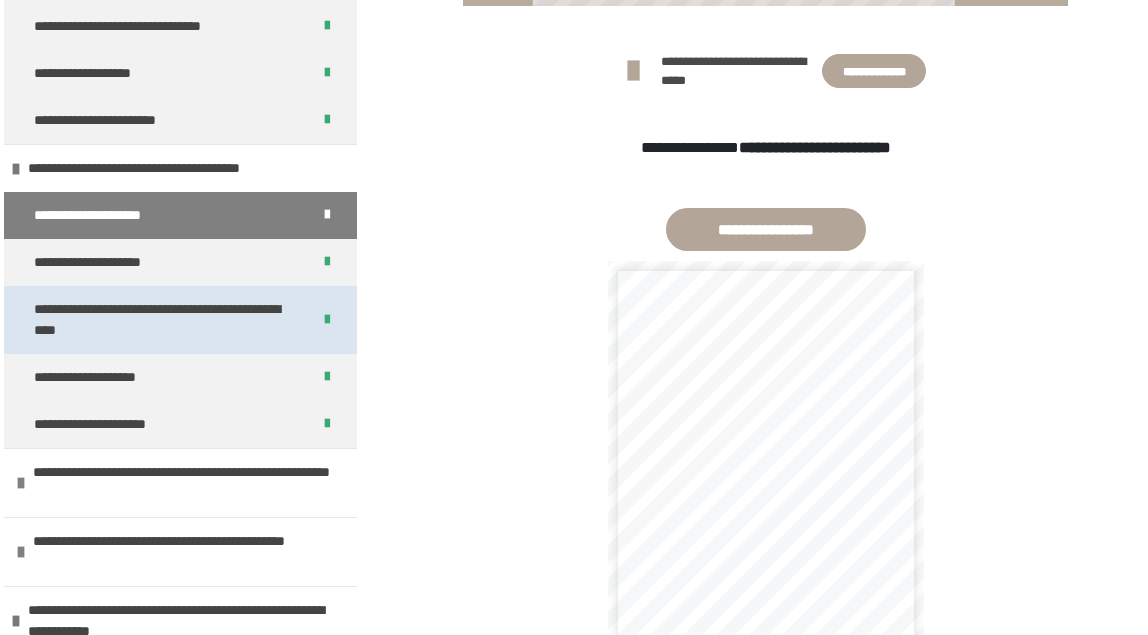 scroll, scrollTop: 200, scrollLeft: 0, axis: vertical 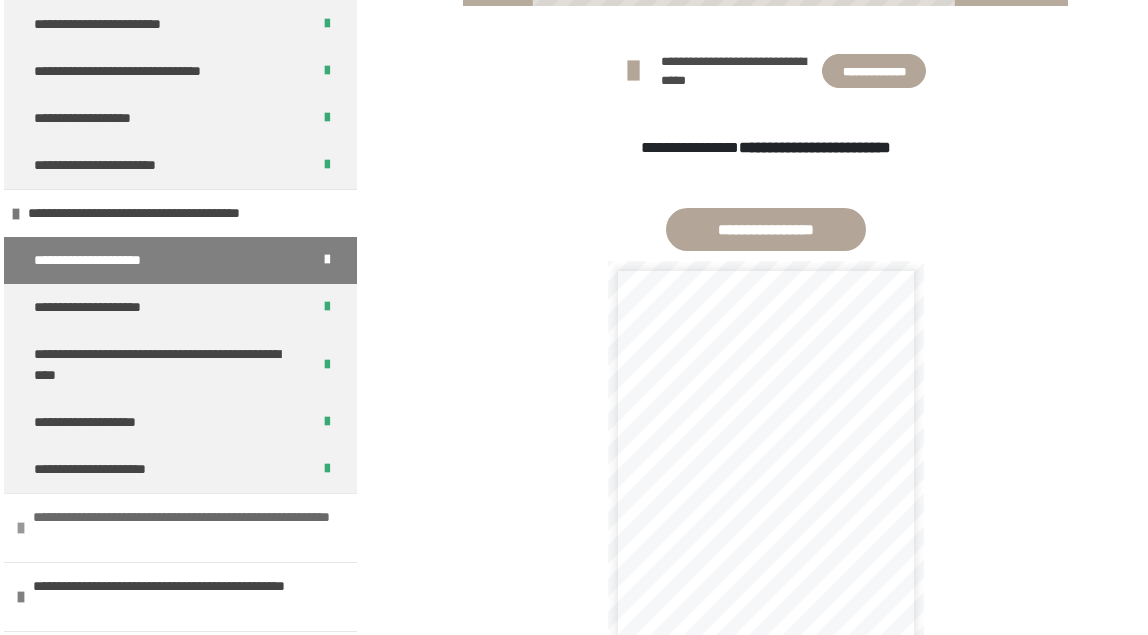 click on "**********" at bounding box center [182, 528] 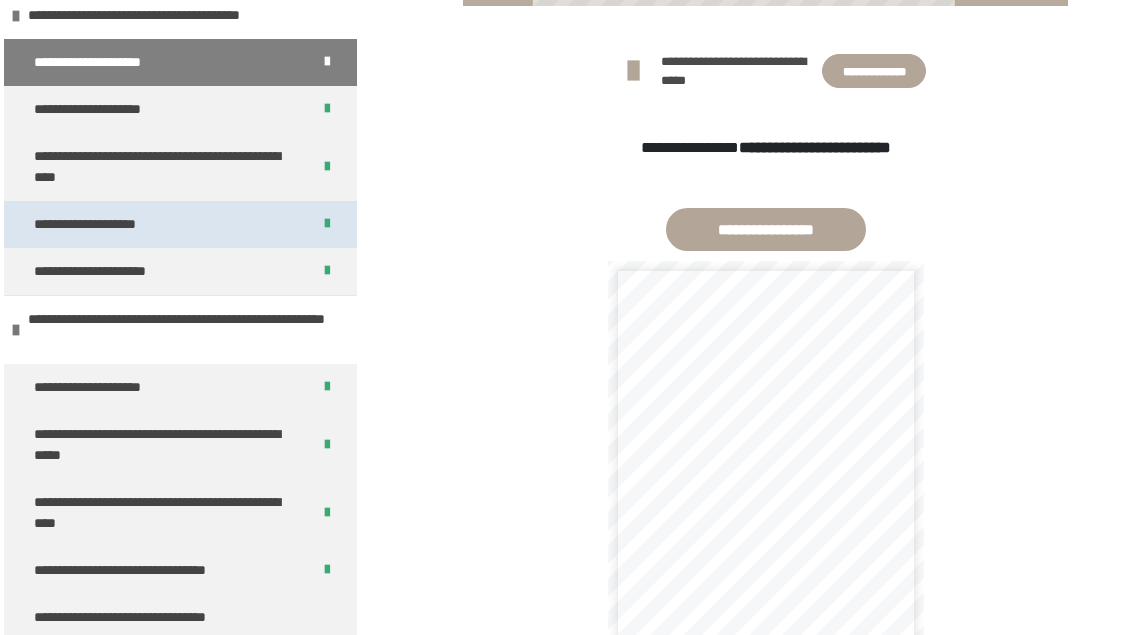scroll, scrollTop: 400, scrollLeft: 0, axis: vertical 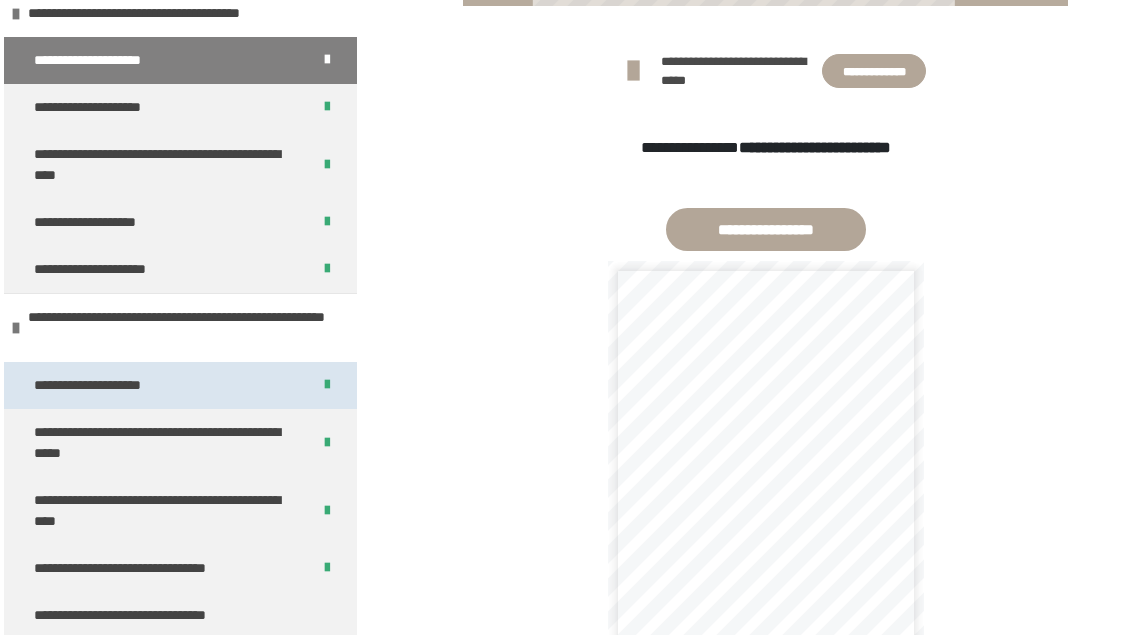 click on "**********" at bounding box center (115, 385) 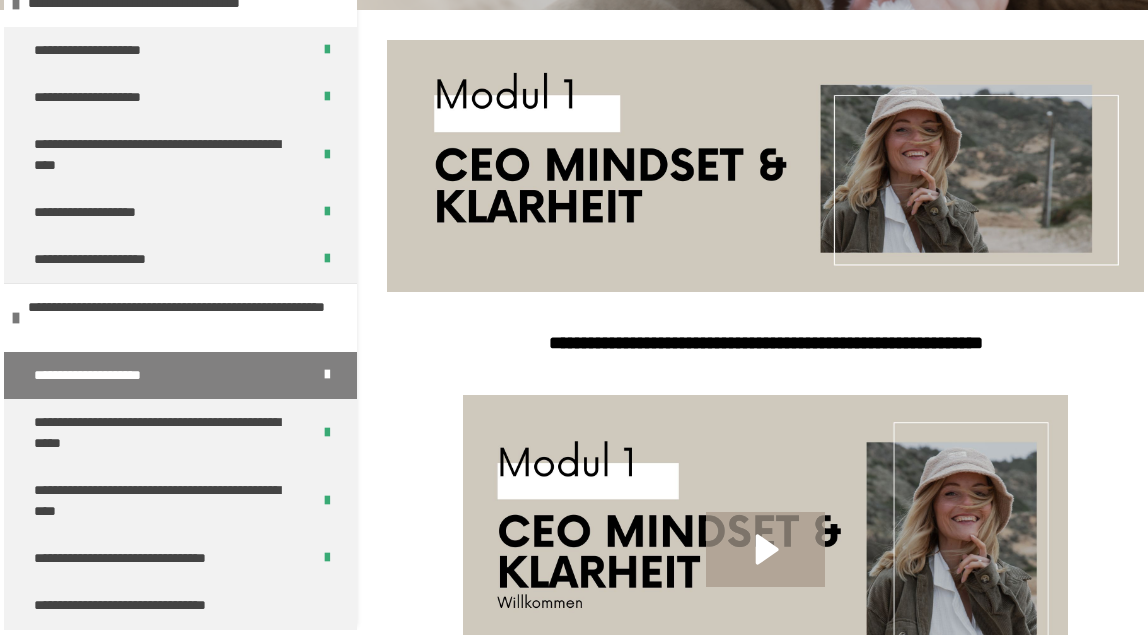 scroll, scrollTop: 0, scrollLeft: 0, axis: both 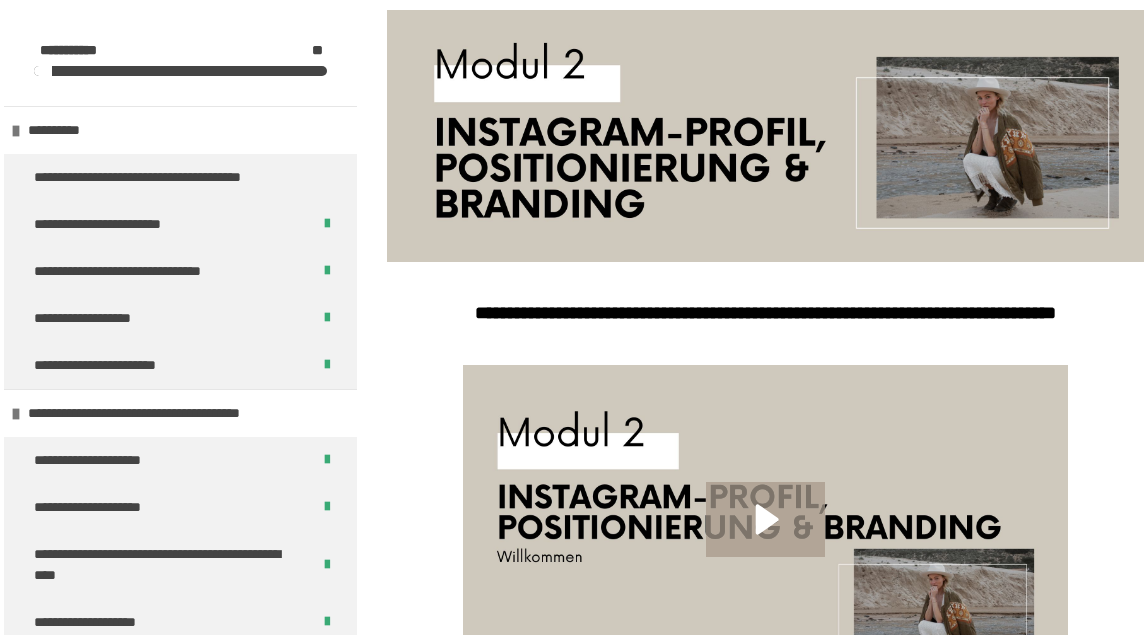 drag, startPoint x: 155, startPoint y: 467, endPoint x: 346, endPoint y: 354, distance: 221.92342 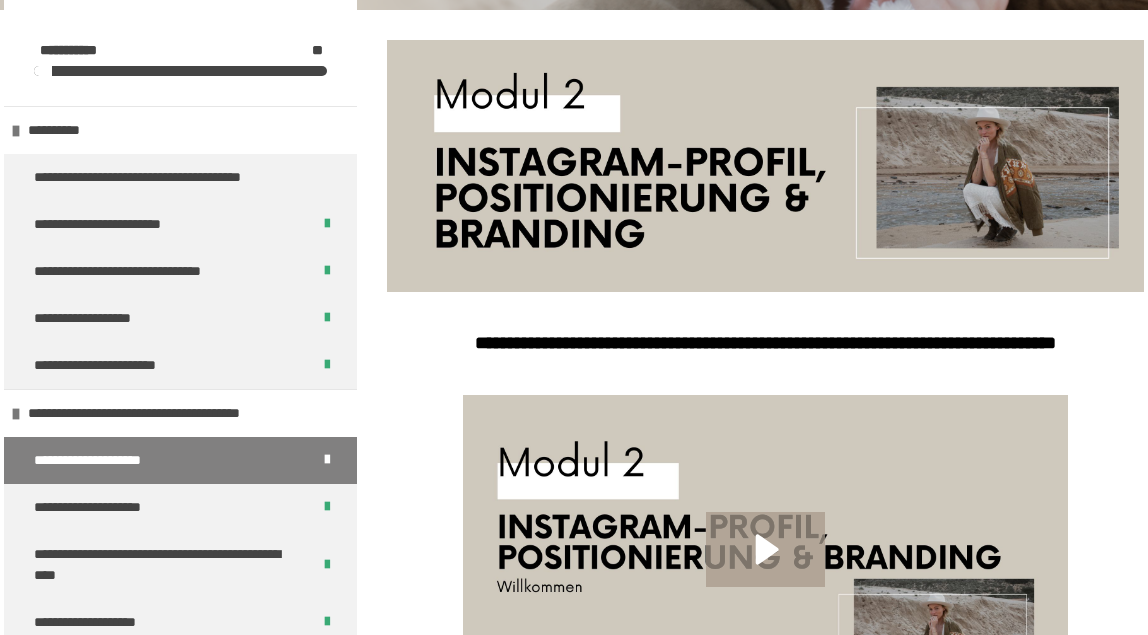 scroll, scrollTop: 770, scrollLeft: 0, axis: vertical 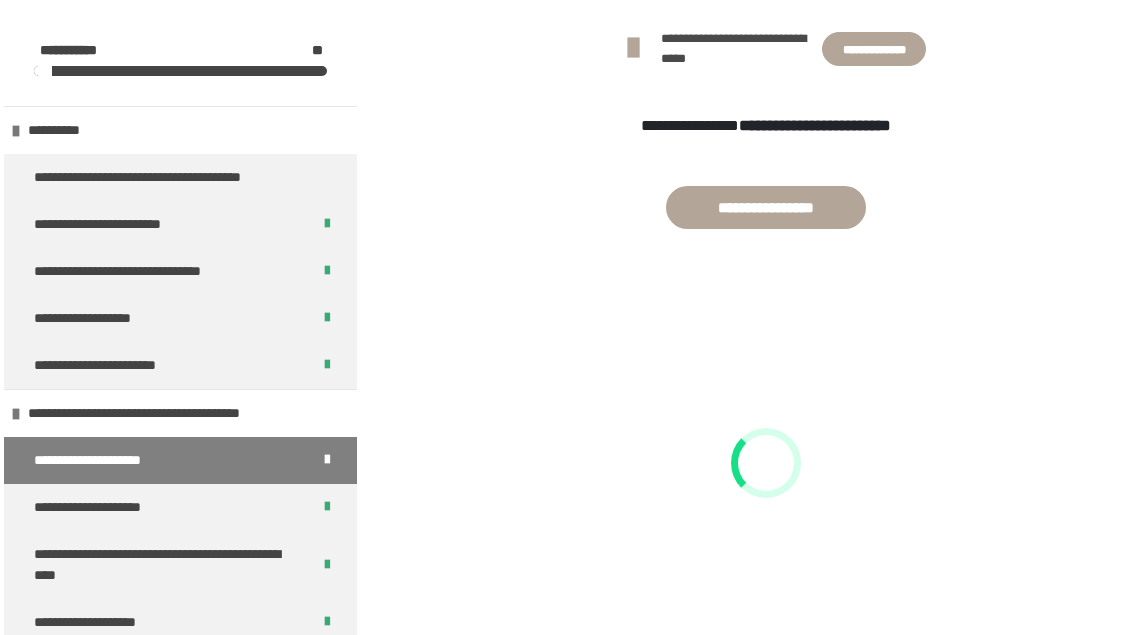 click on "**********" at bounding box center (765, 48) 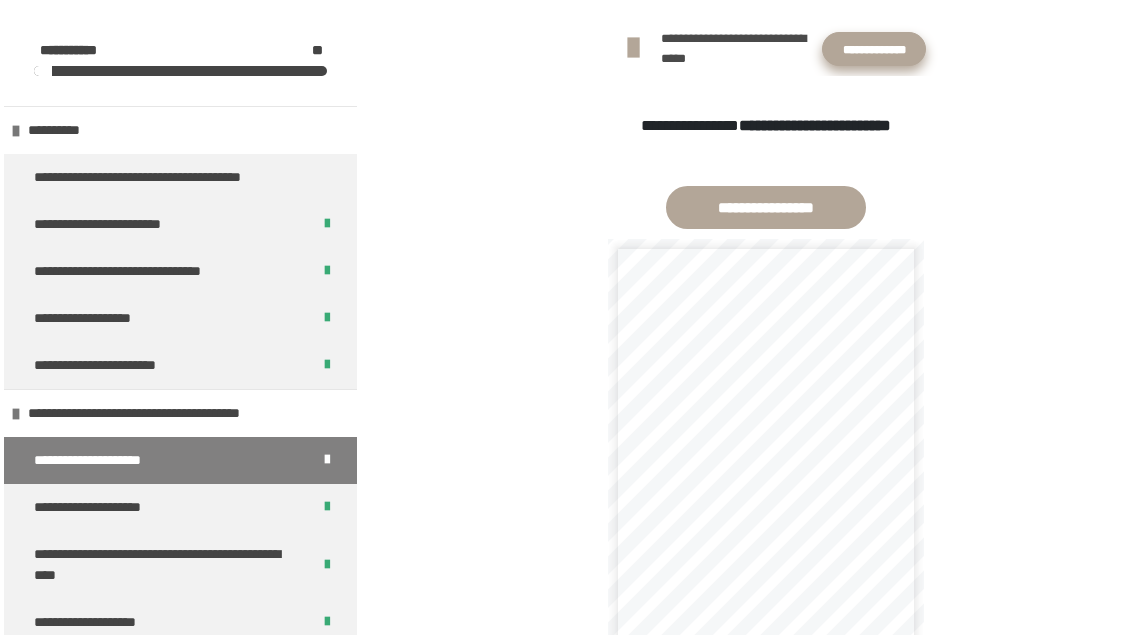 click on "**********" at bounding box center (874, 49) 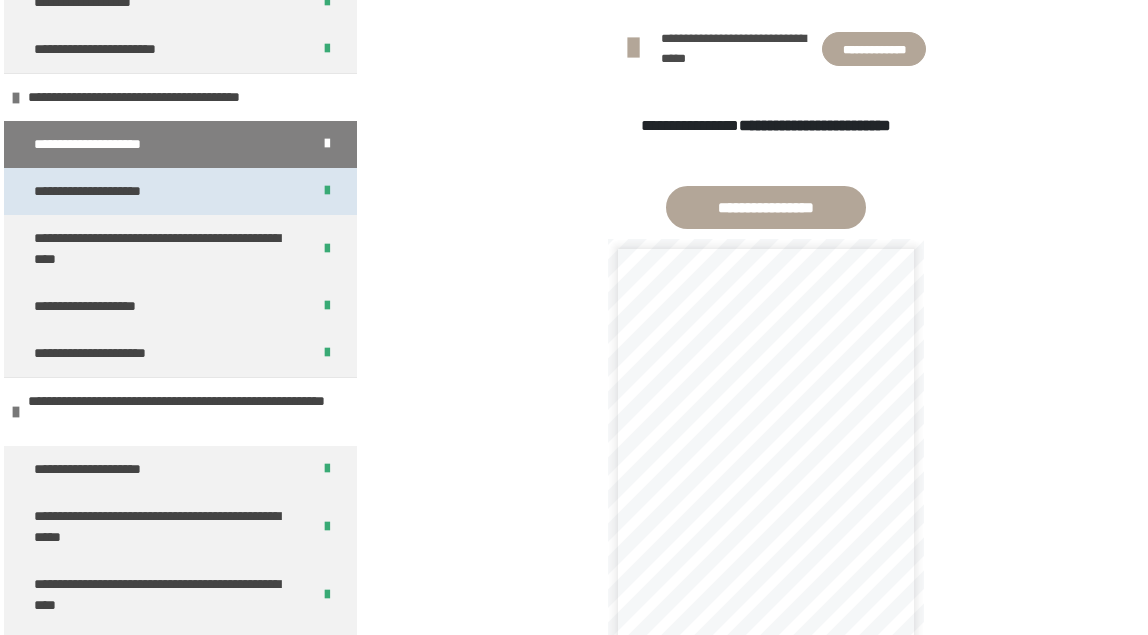 scroll, scrollTop: 400, scrollLeft: 0, axis: vertical 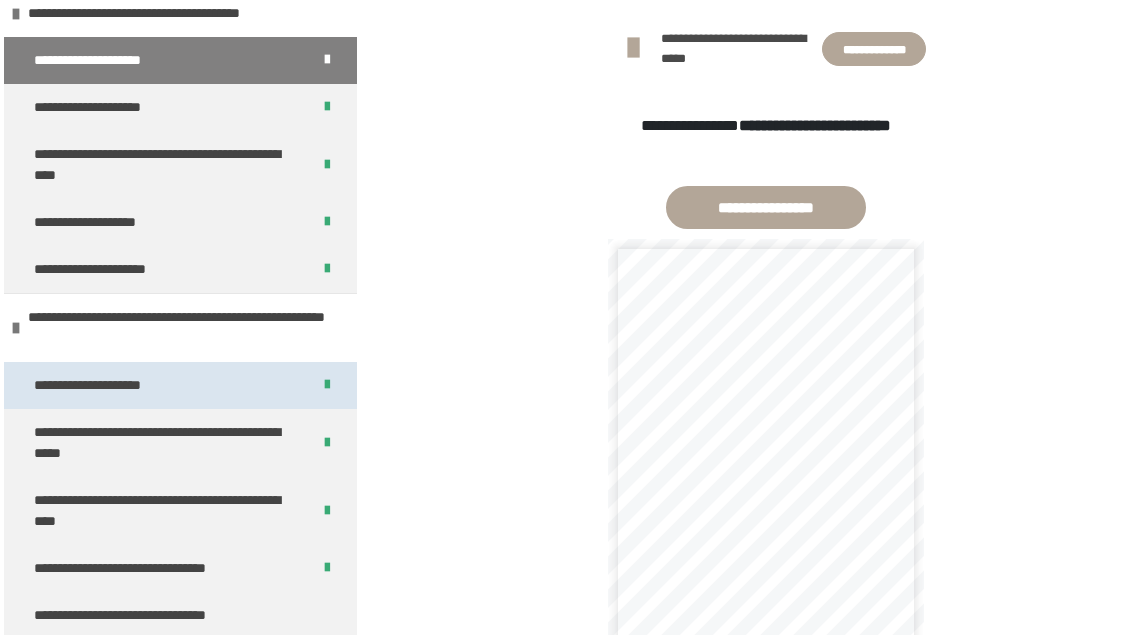 click on "**********" at bounding box center (115, 385) 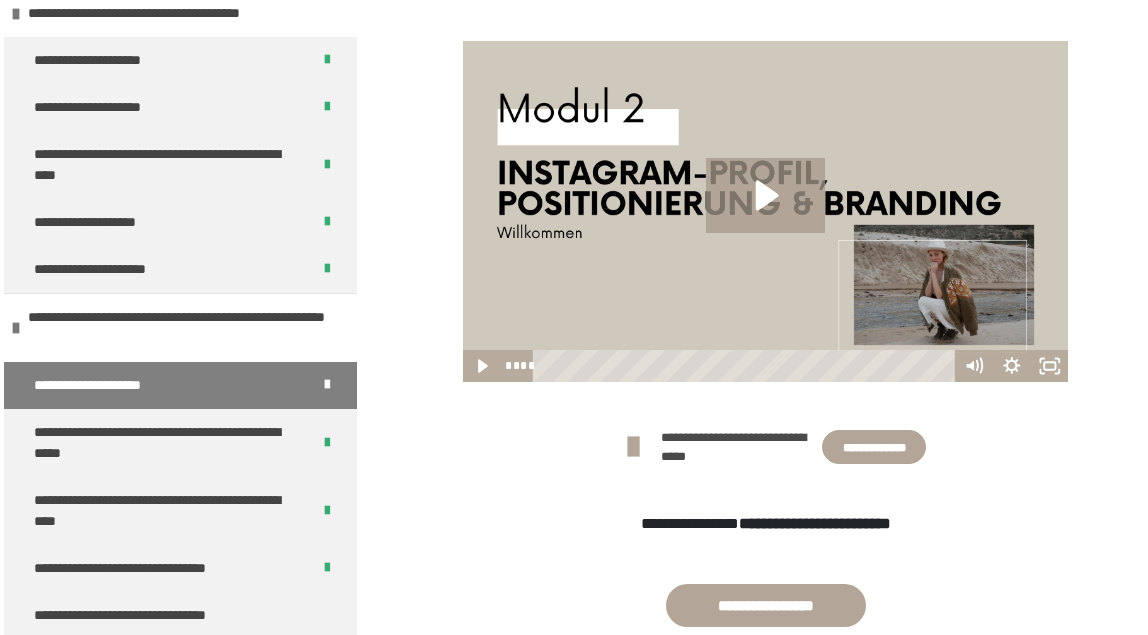 scroll, scrollTop: 670, scrollLeft: 0, axis: vertical 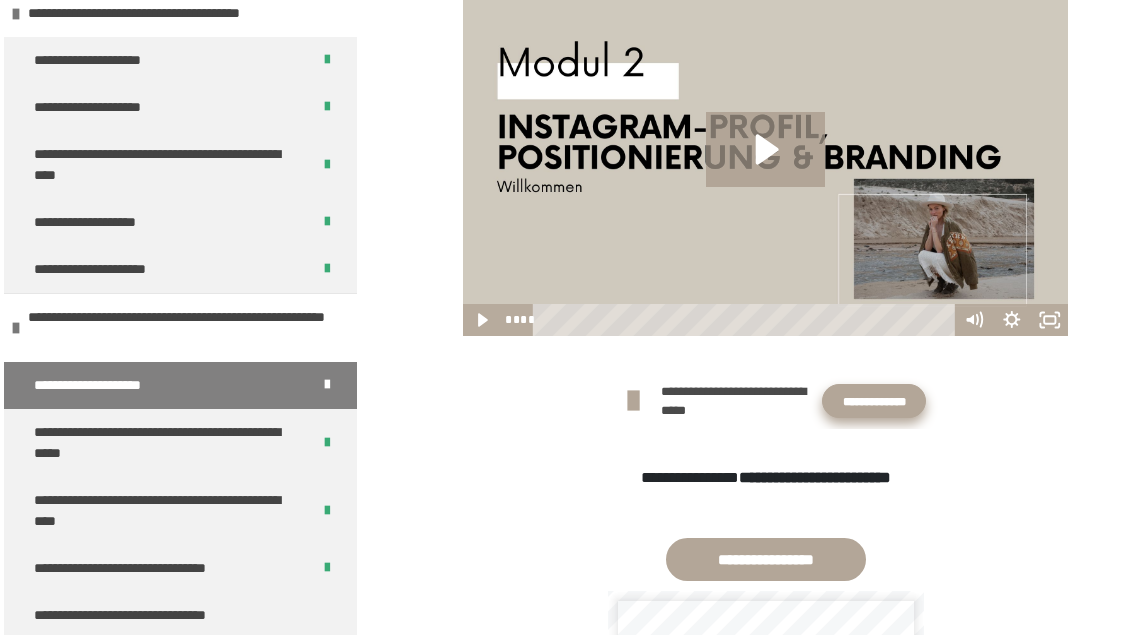 click on "**********" at bounding box center (874, 401) 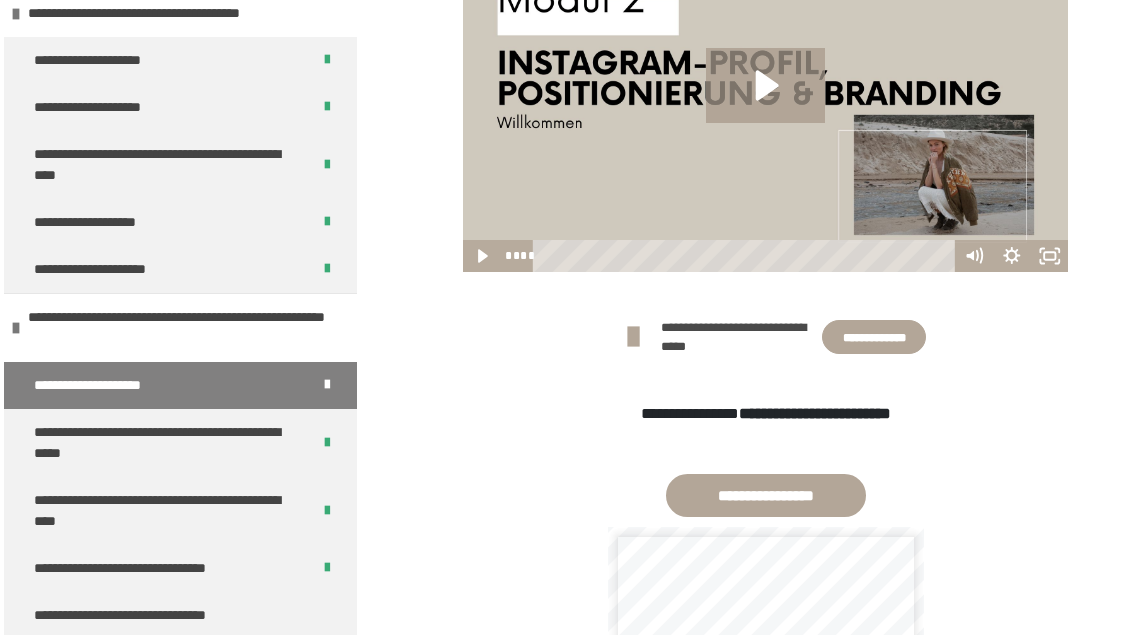 scroll, scrollTop: 770, scrollLeft: 0, axis: vertical 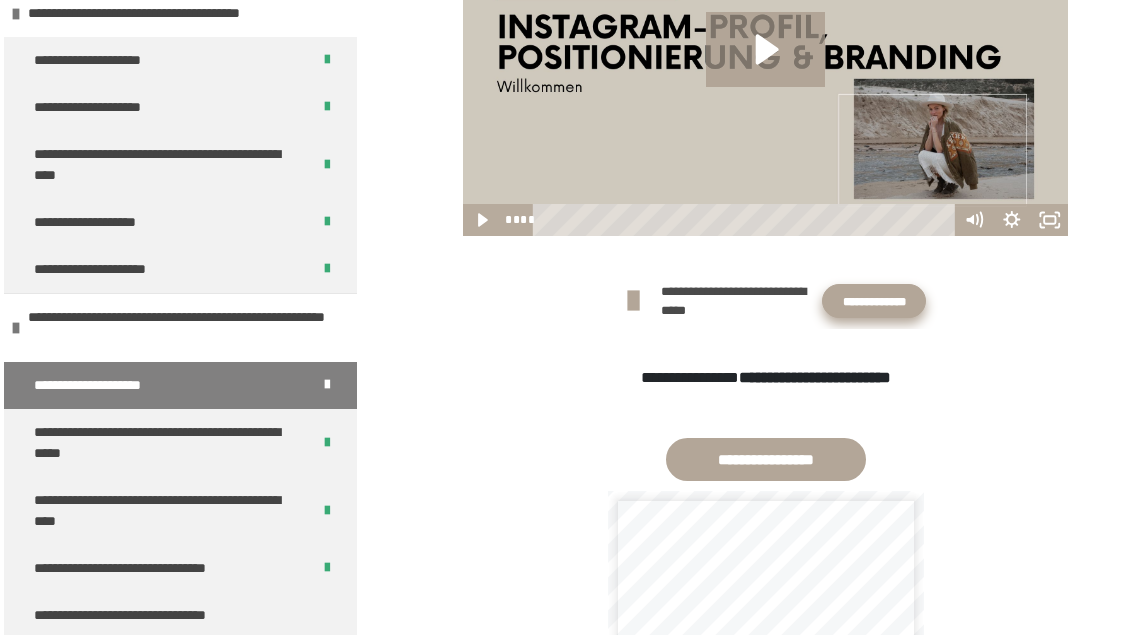 click on "**********" at bounding box center [874, 301] 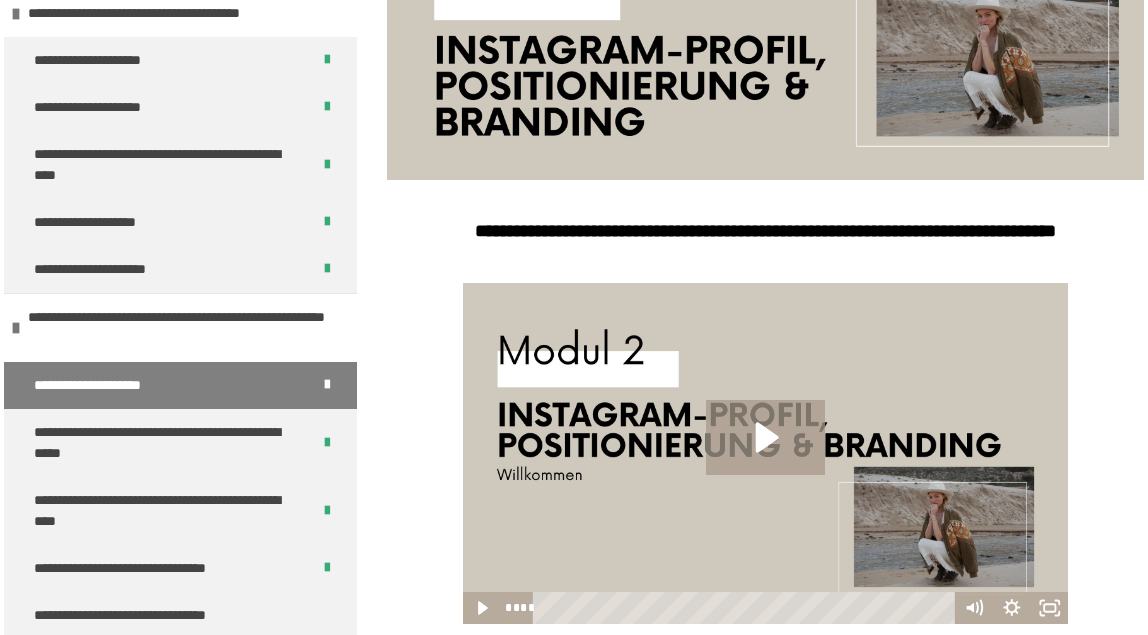 scroll, scrollTop: 370, scrollLeft: 0, axis: vertical 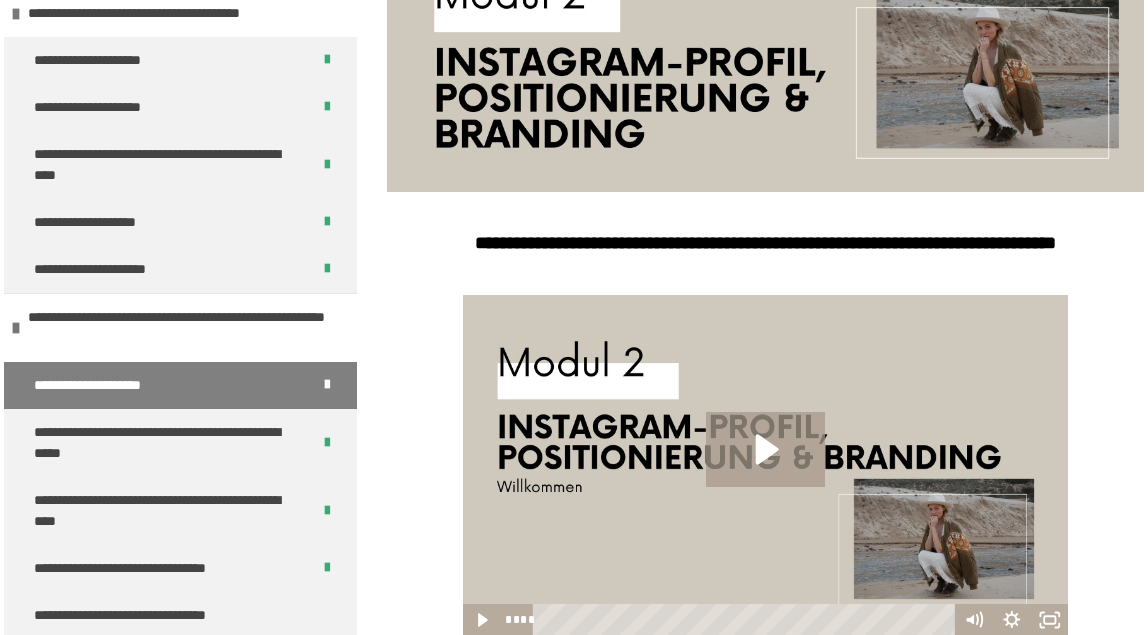 click on "**********" at bounding box center (115, 385) 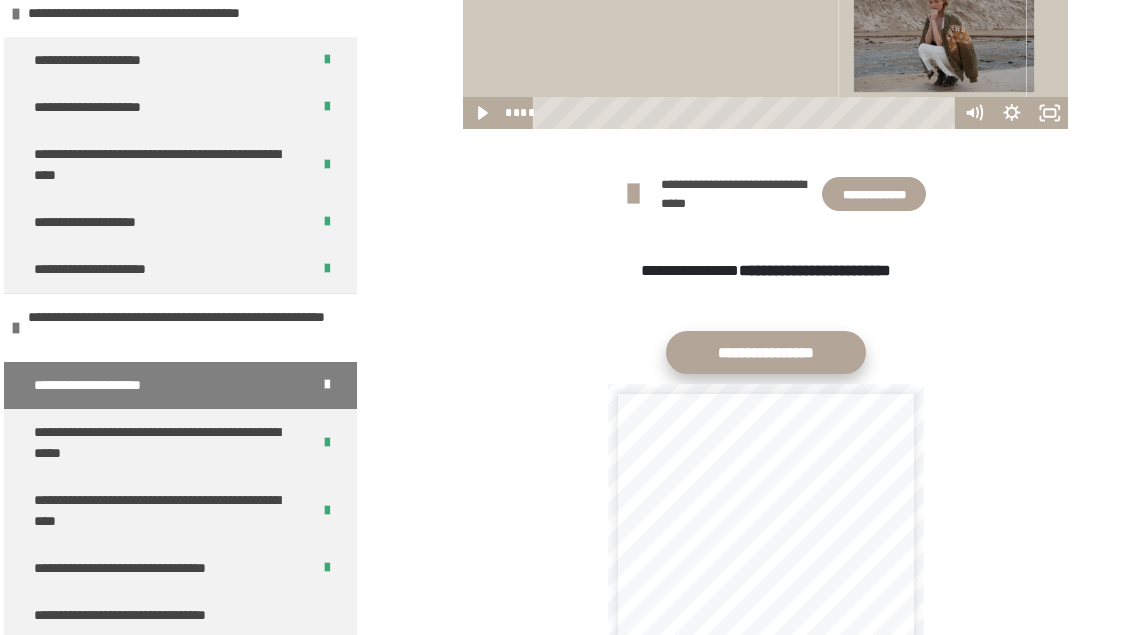 scroll, scrollTop: 970, scrollLeft: 0, axis: vertical 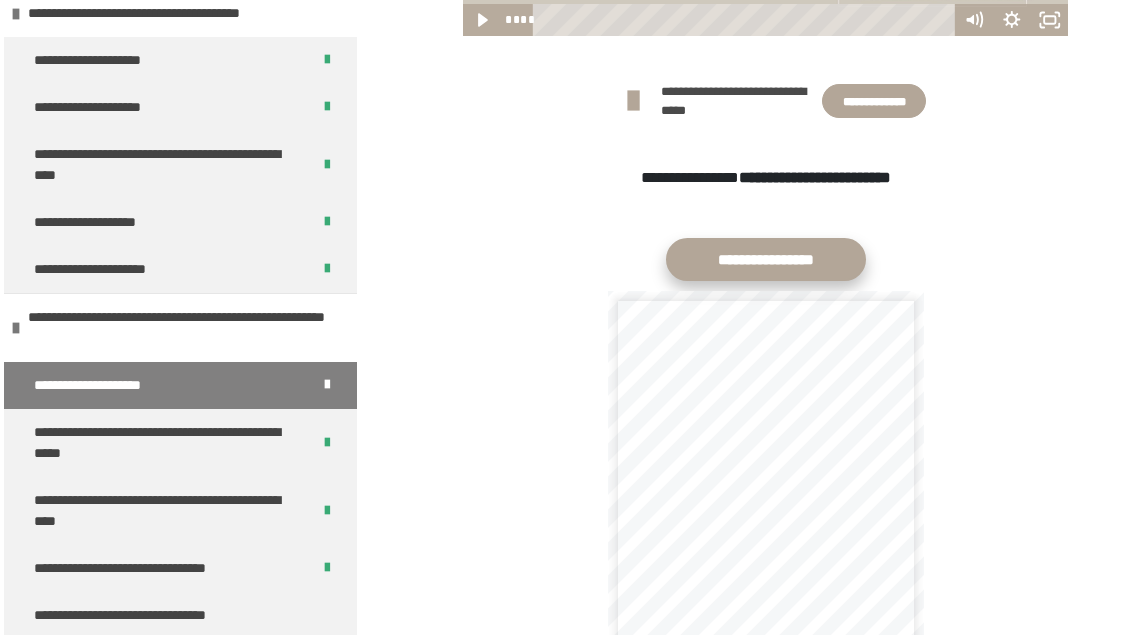 click on "**********" at bounding box center (766, 259) 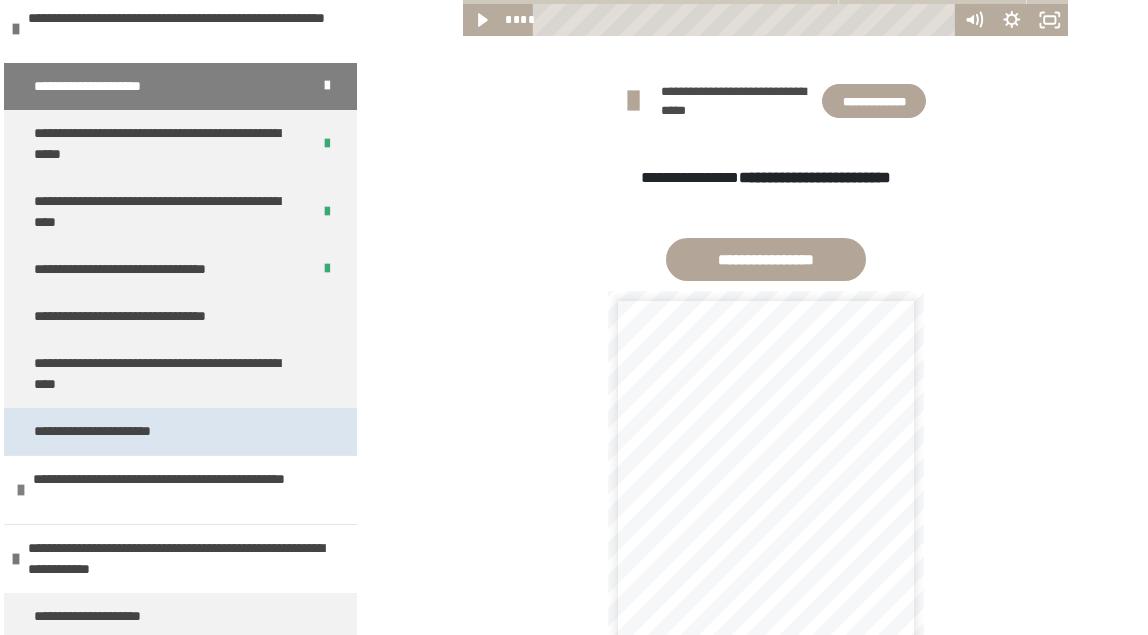scroll, scrollTop: 700, scrollLeft: 0, axis: vertical 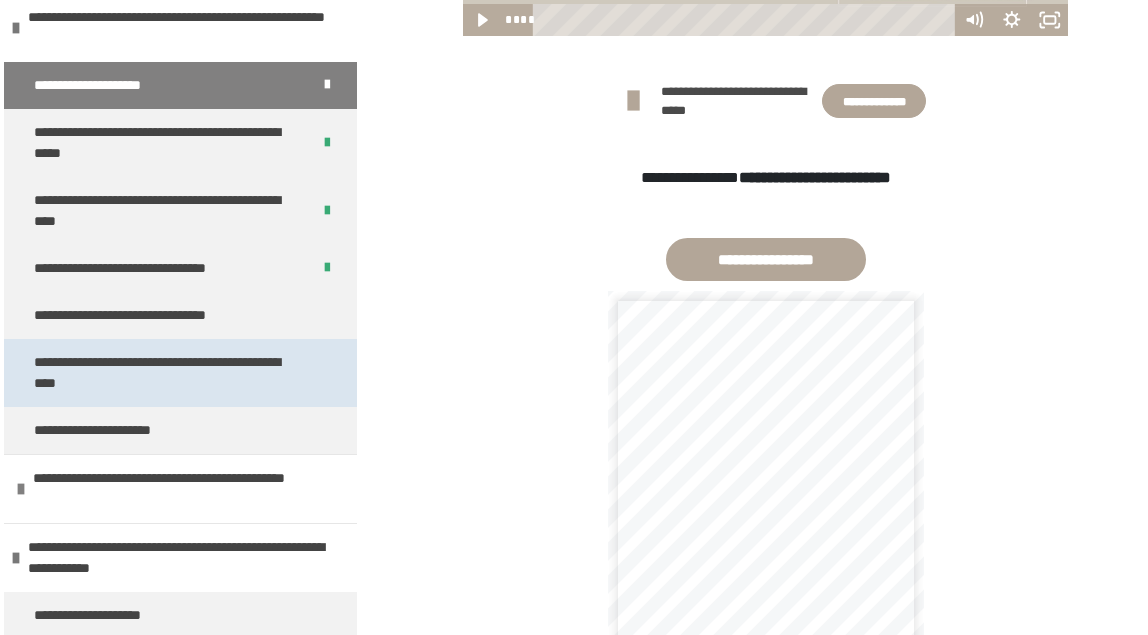click on "**********" at bounding box center (165, 373) 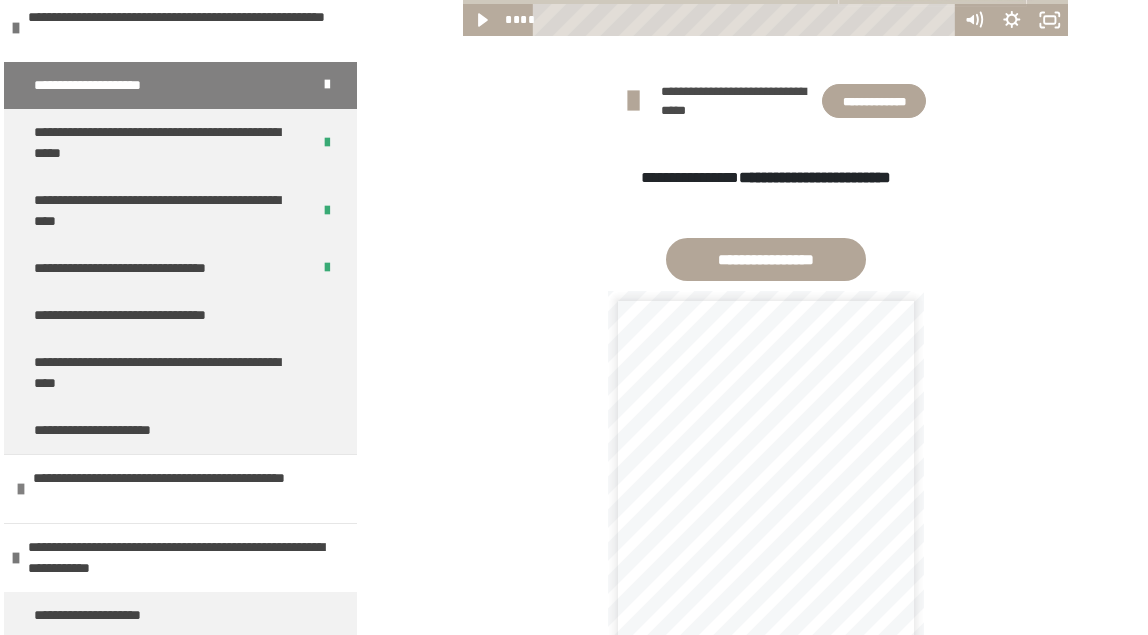 scroll, scrollTop: 270, scrollLeft: 0, axis: vertical 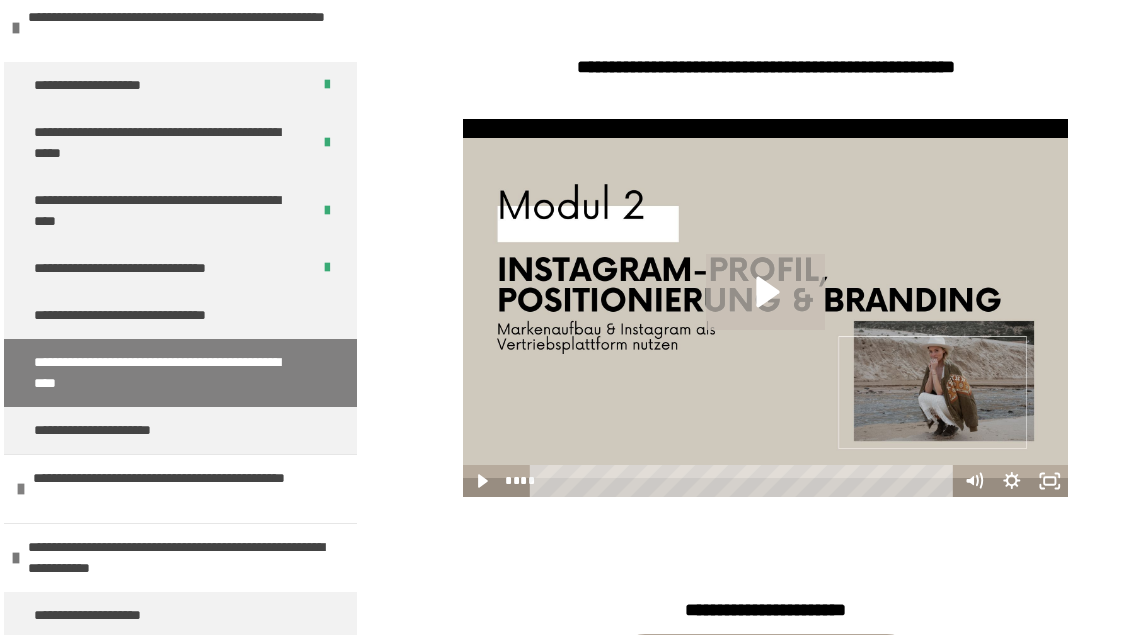 click 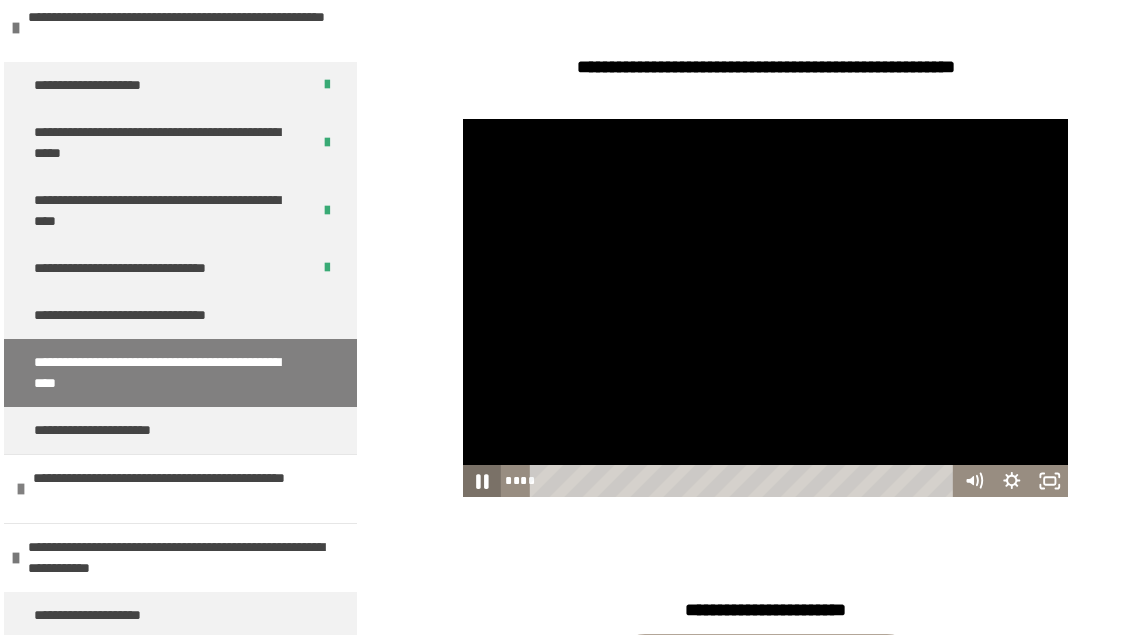 click 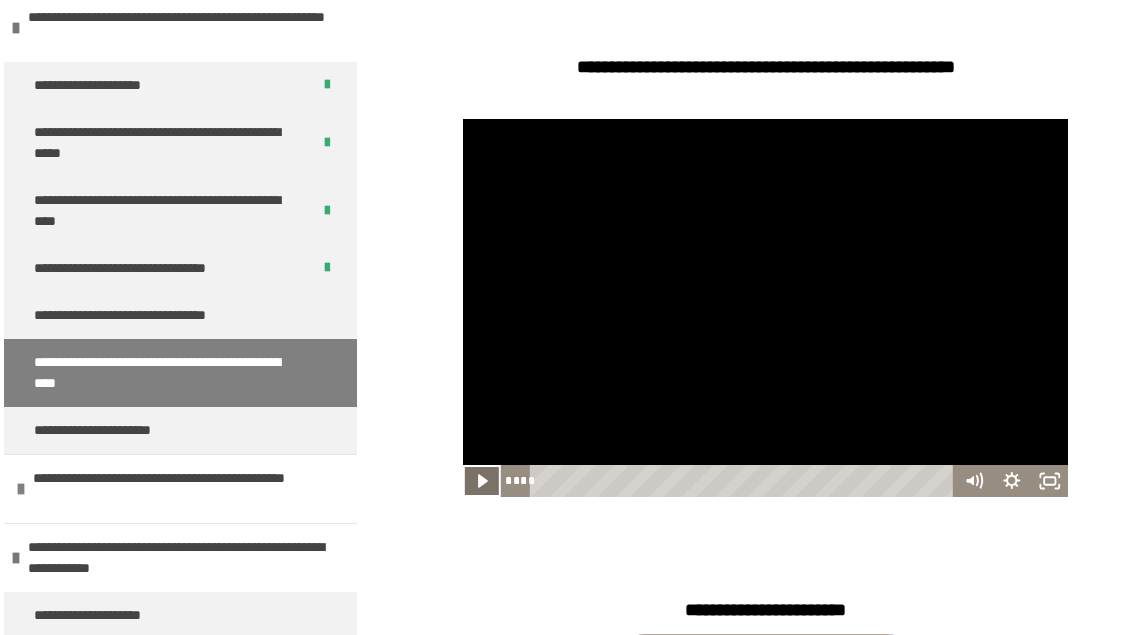 click 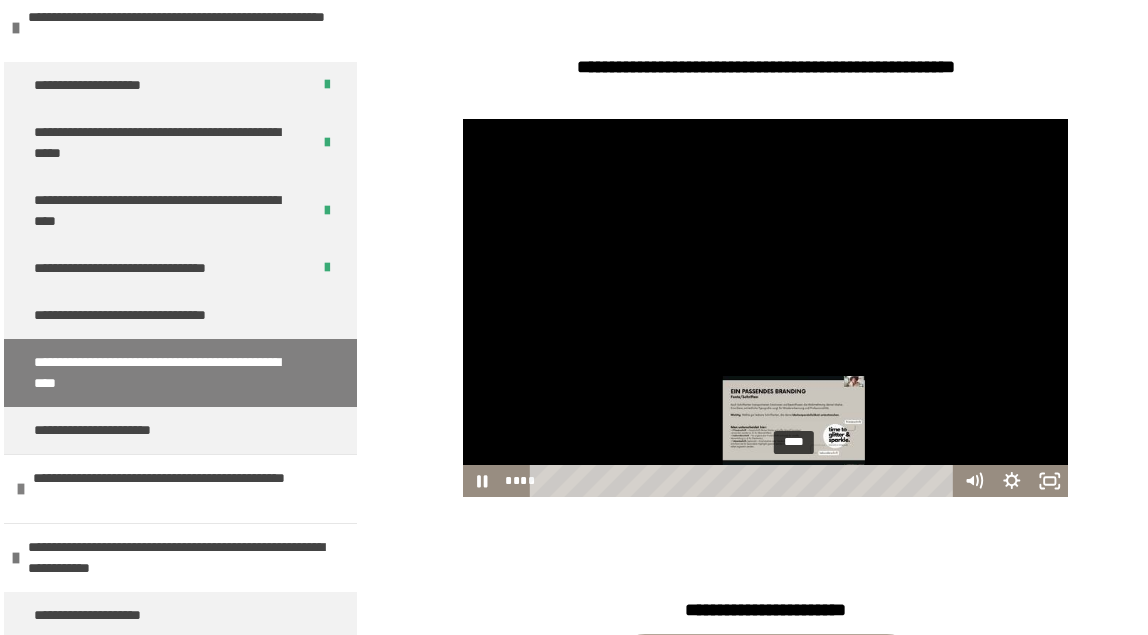 drag, startPoint x: 817, startPoint y: 484, endPoint x: 795, endPoint y: 484, distance: 22 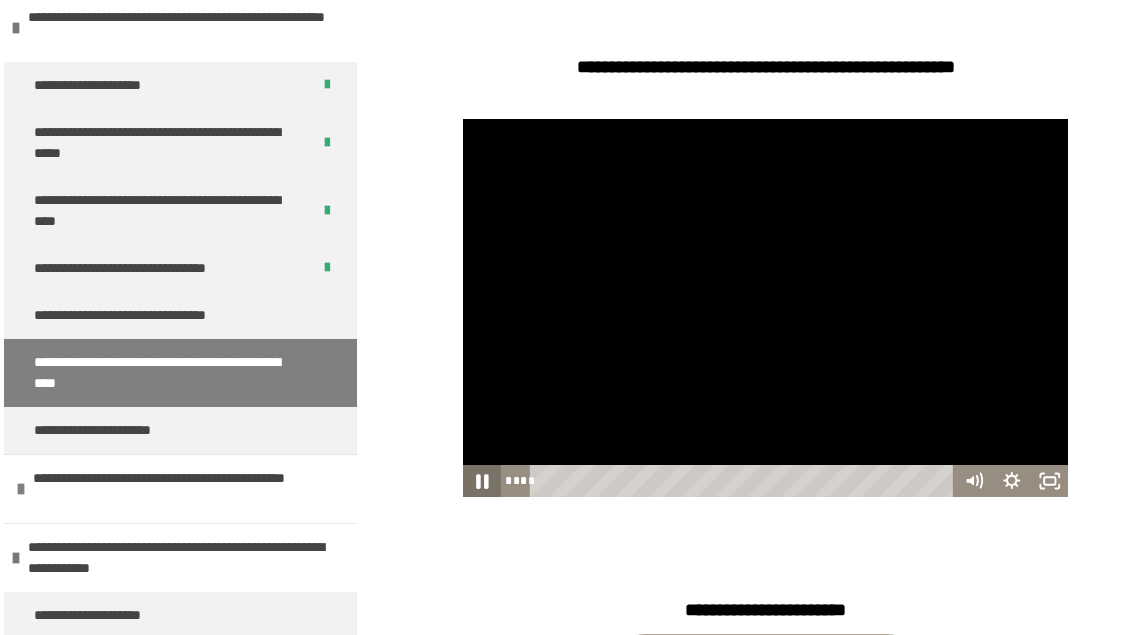 click 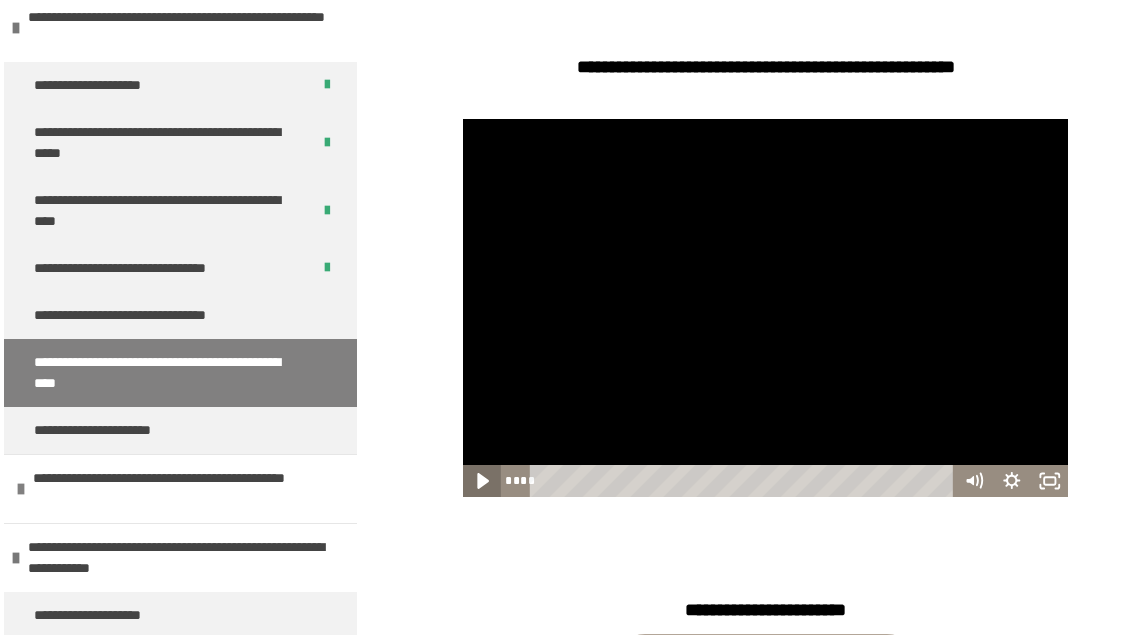 click 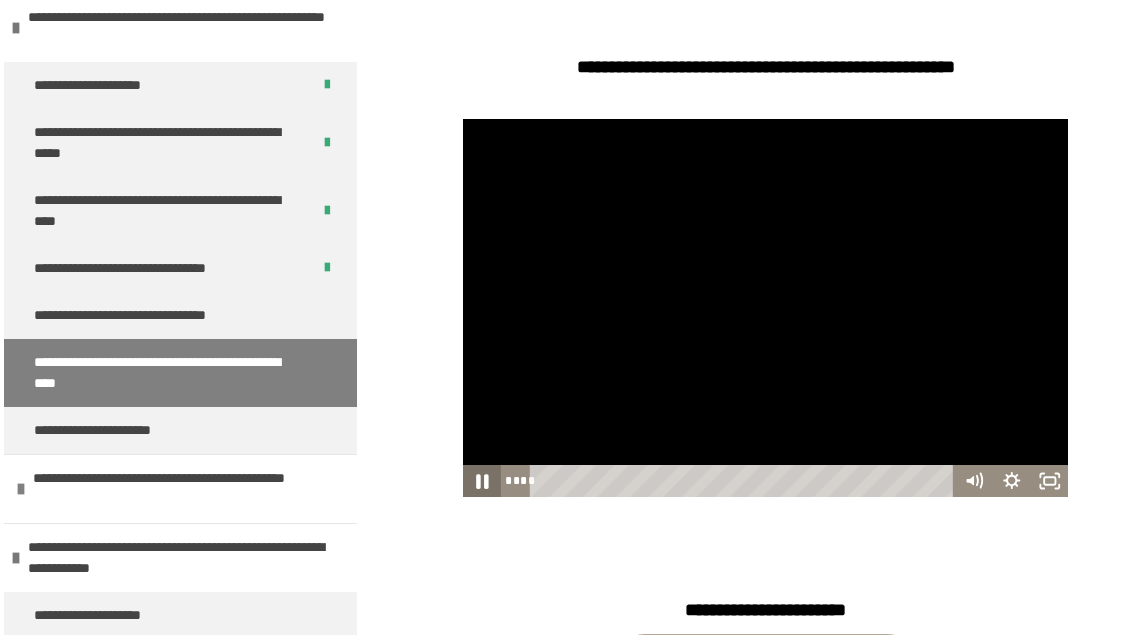 click 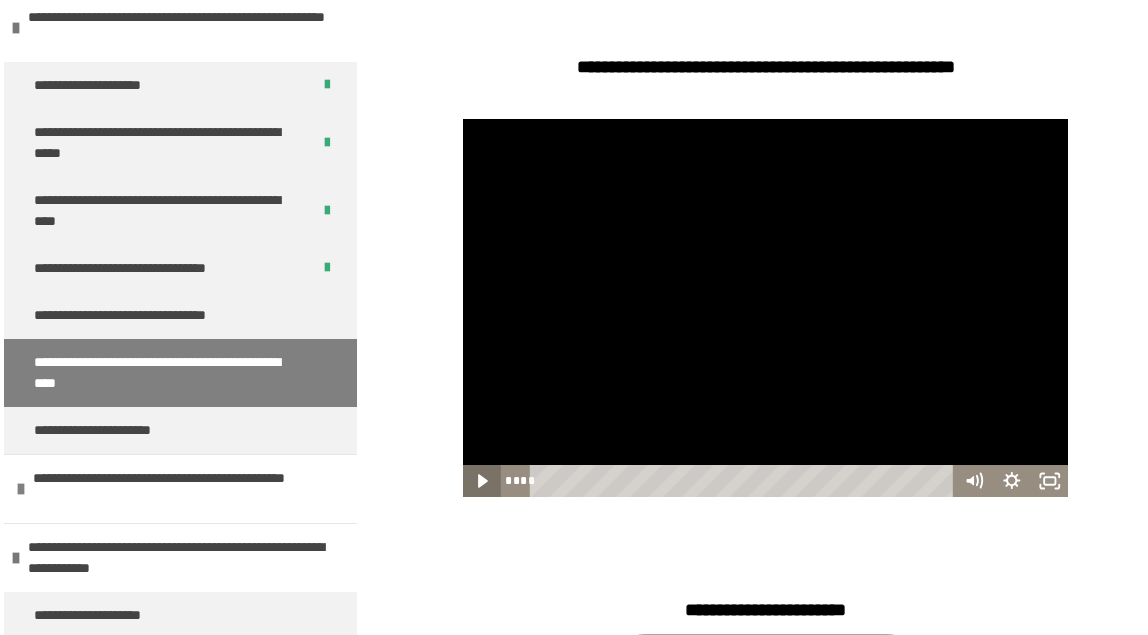 click 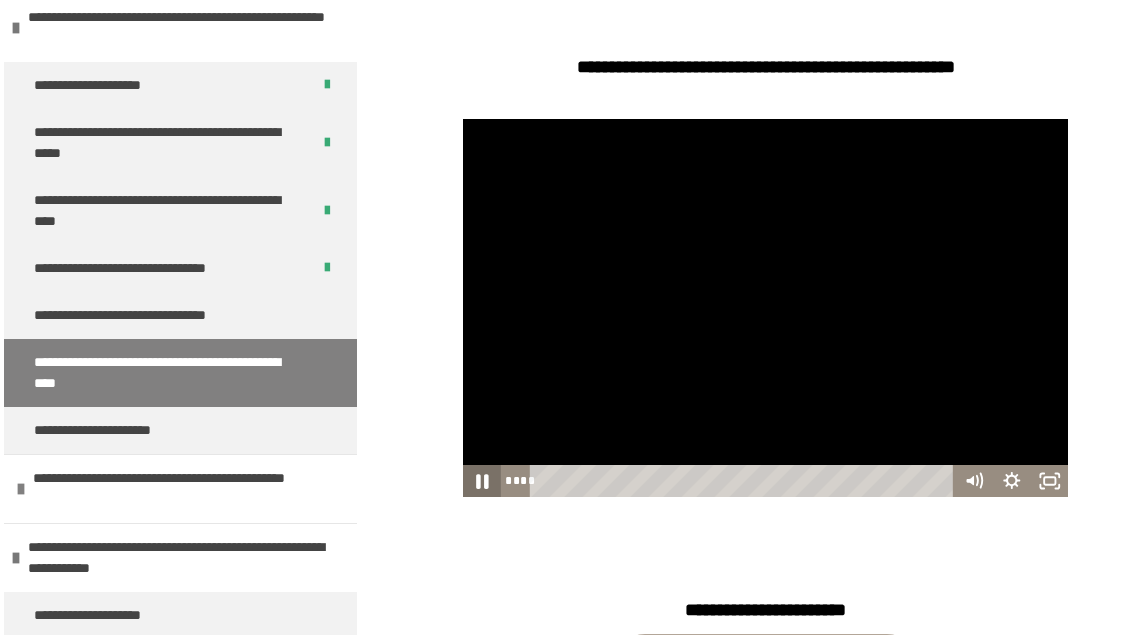 click 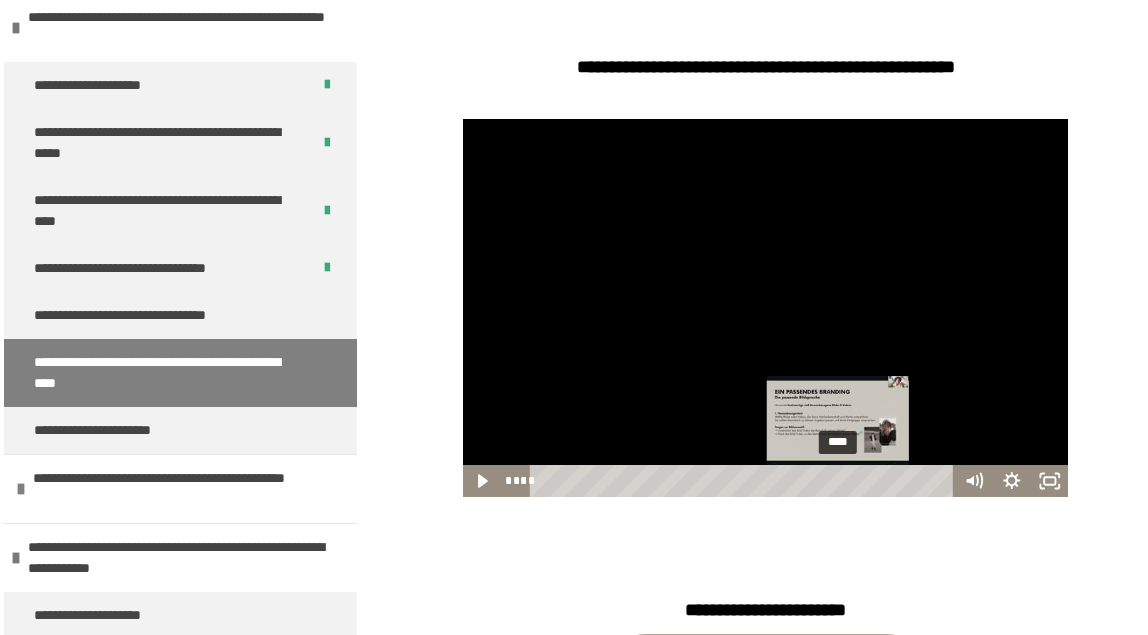drag, startPoint x: 911, startPoint y: 485, endPoint x: 839, endPoint y: 477, distance: 72.443085 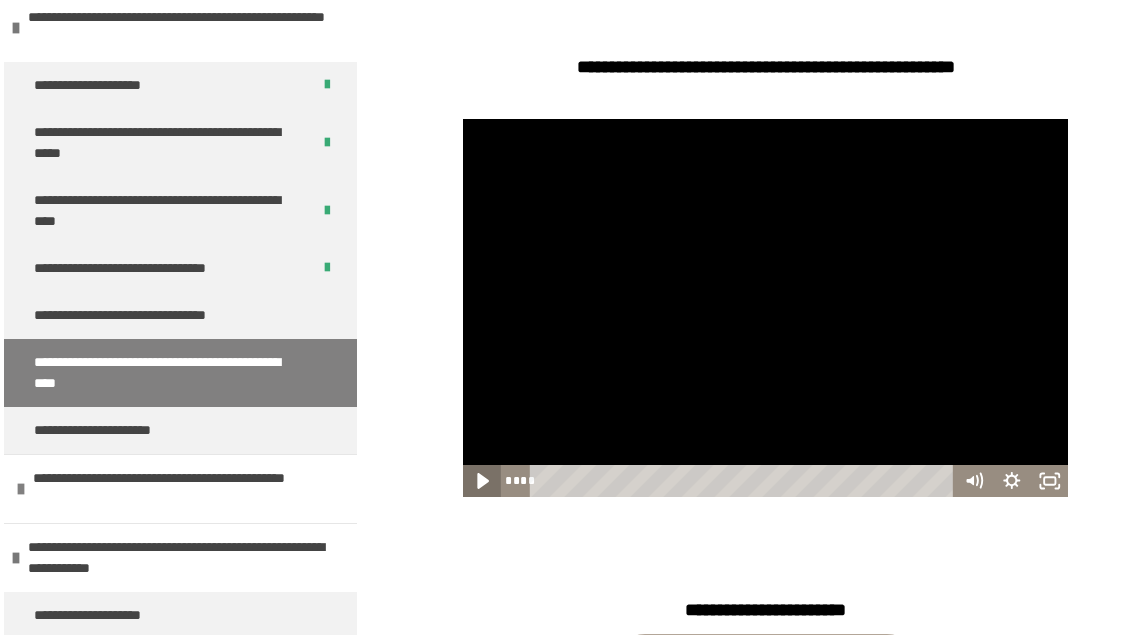 click 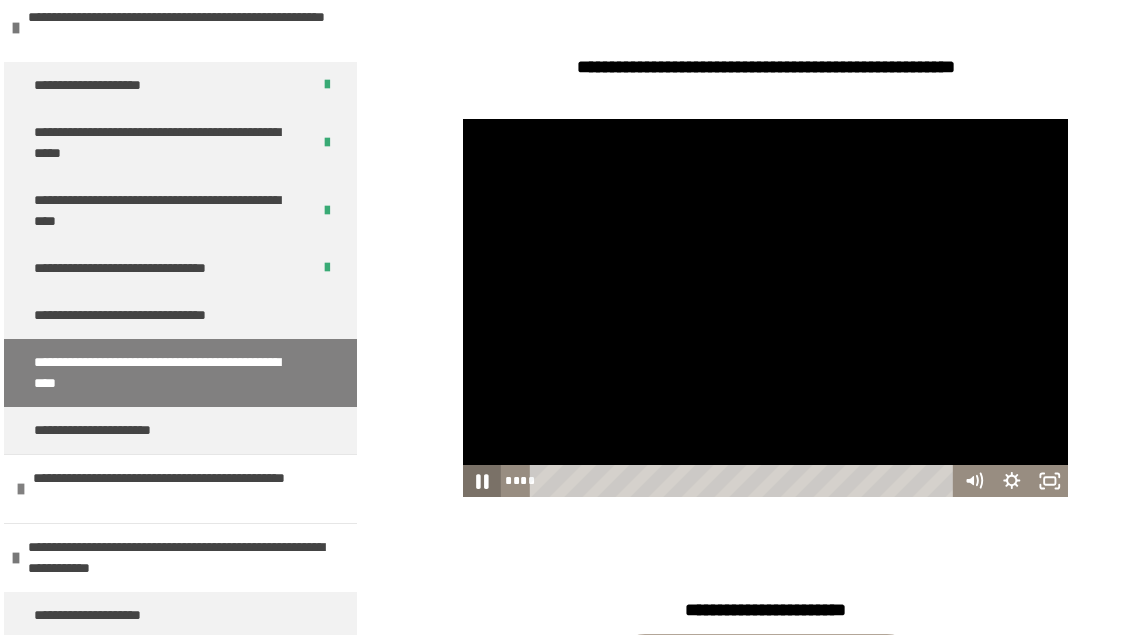 click 